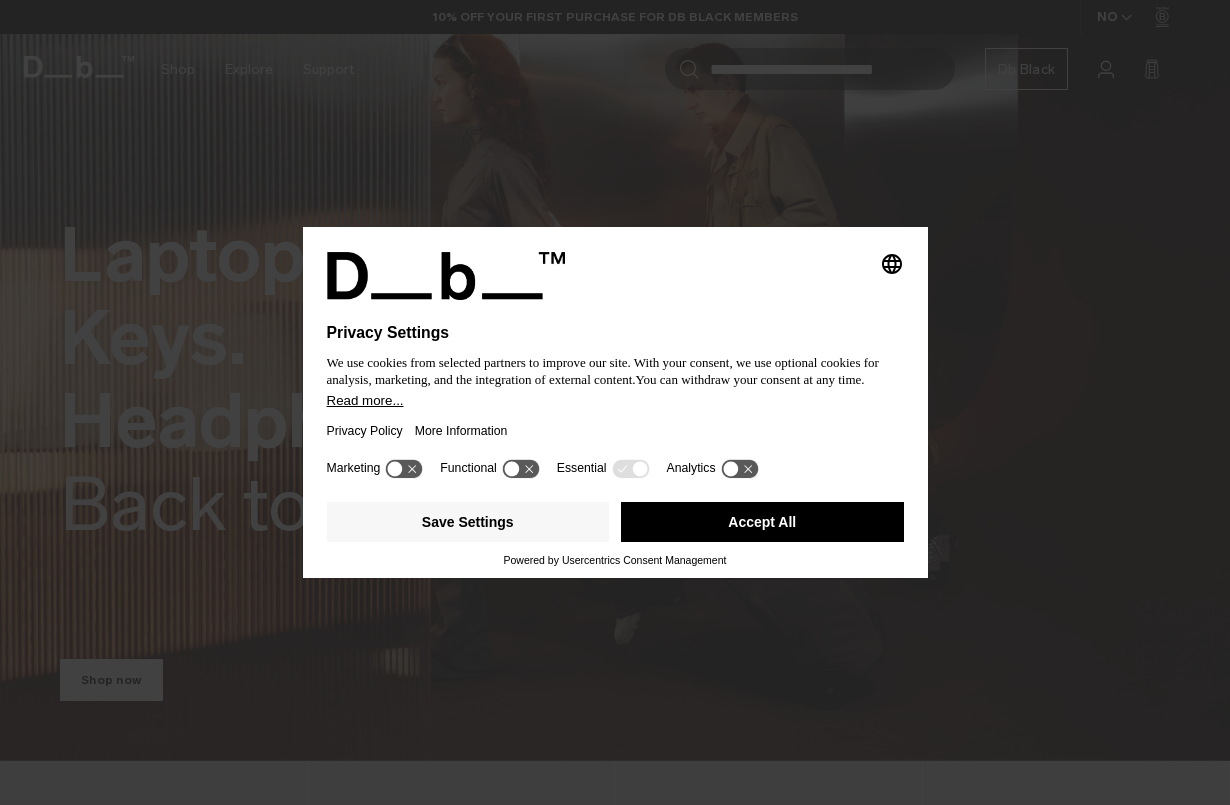 scroll, scrollTop: 0, scrollLeft: 0, axis: both 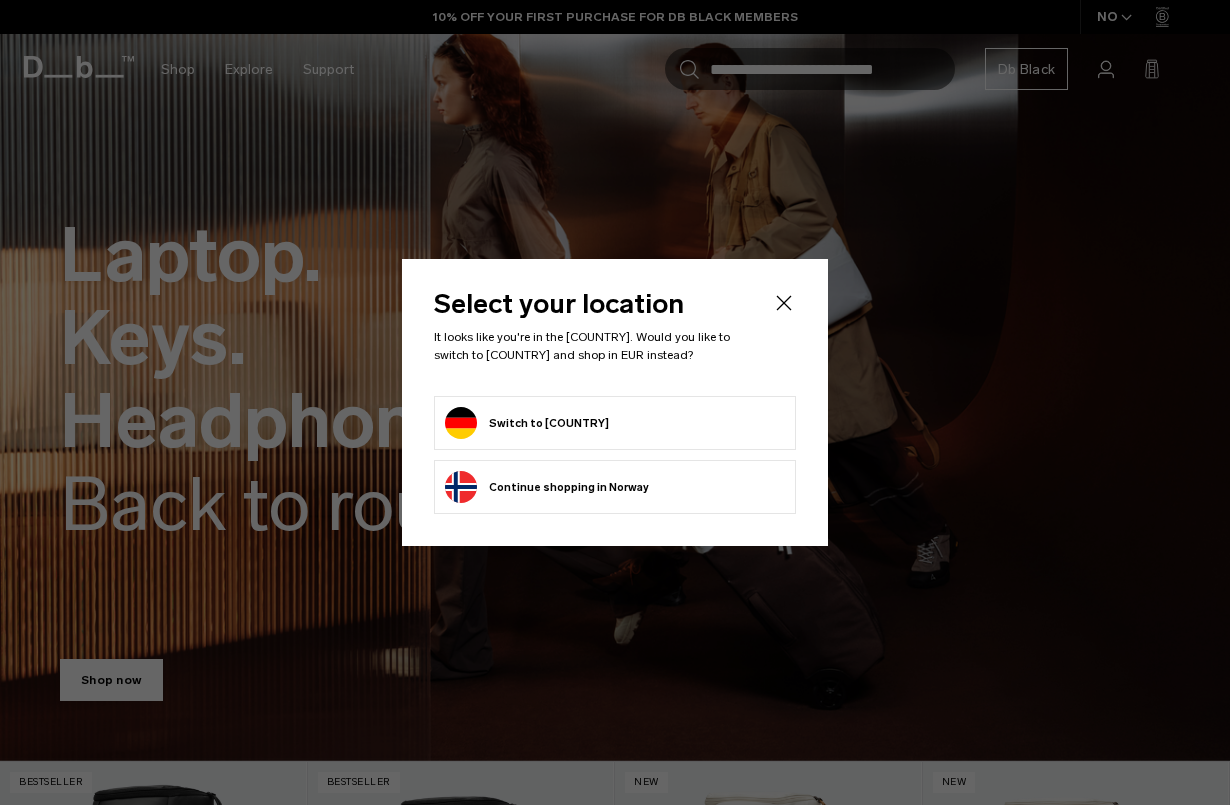 click on "Switch to Germany" 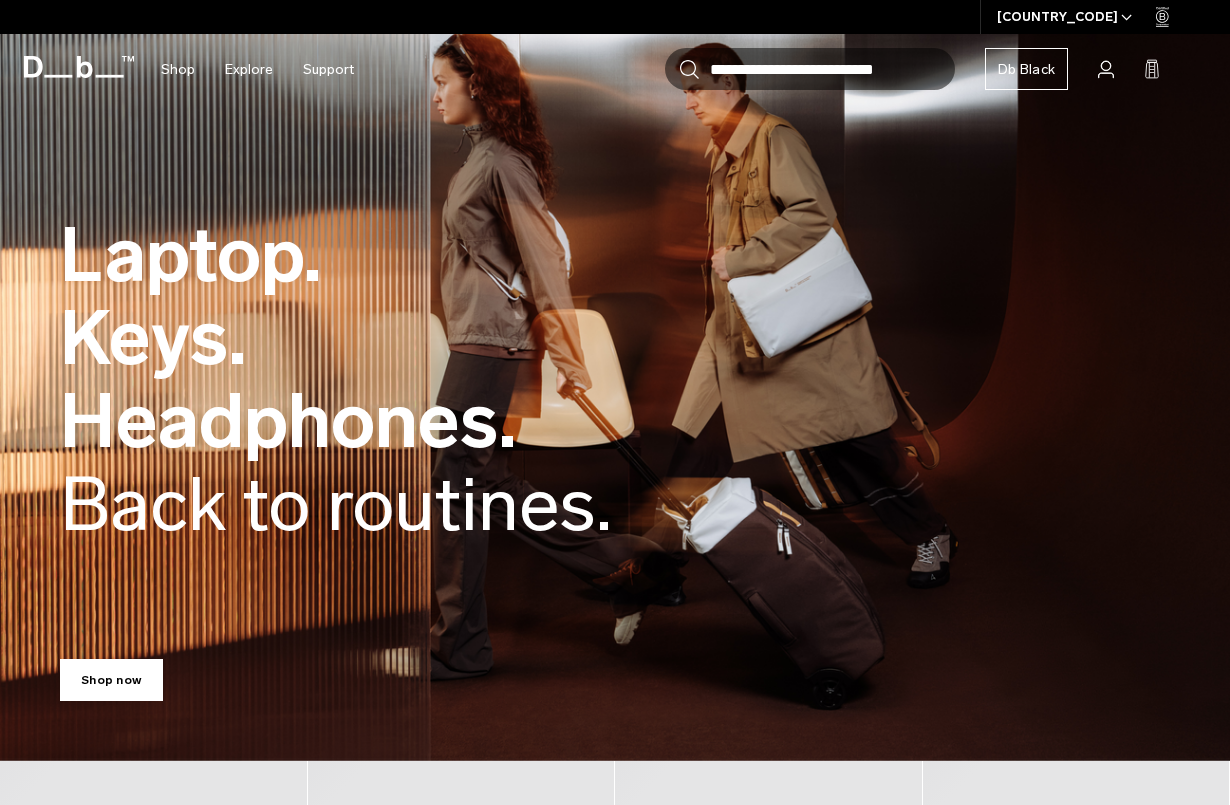 scroll, scrollTop: 0, scrollLeft: 0, axis: both 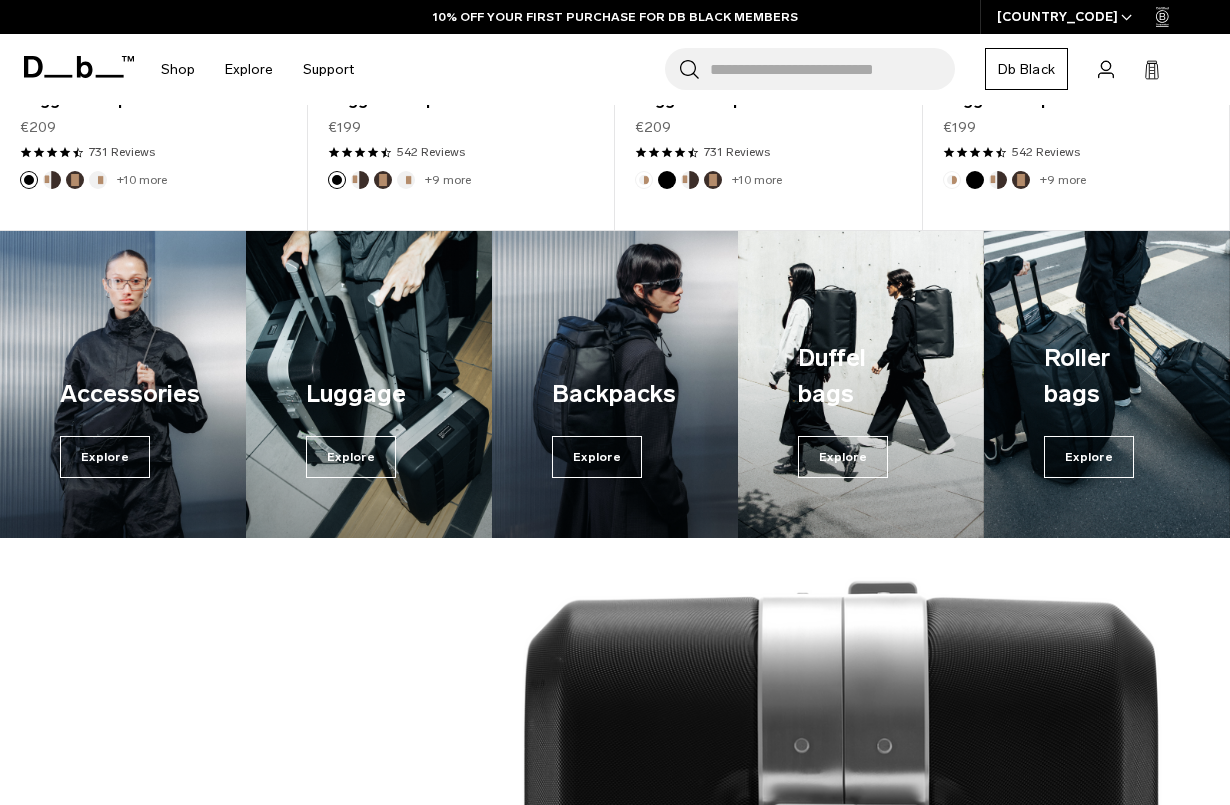 click on "Backpacks" at bounding box center (615, 394) 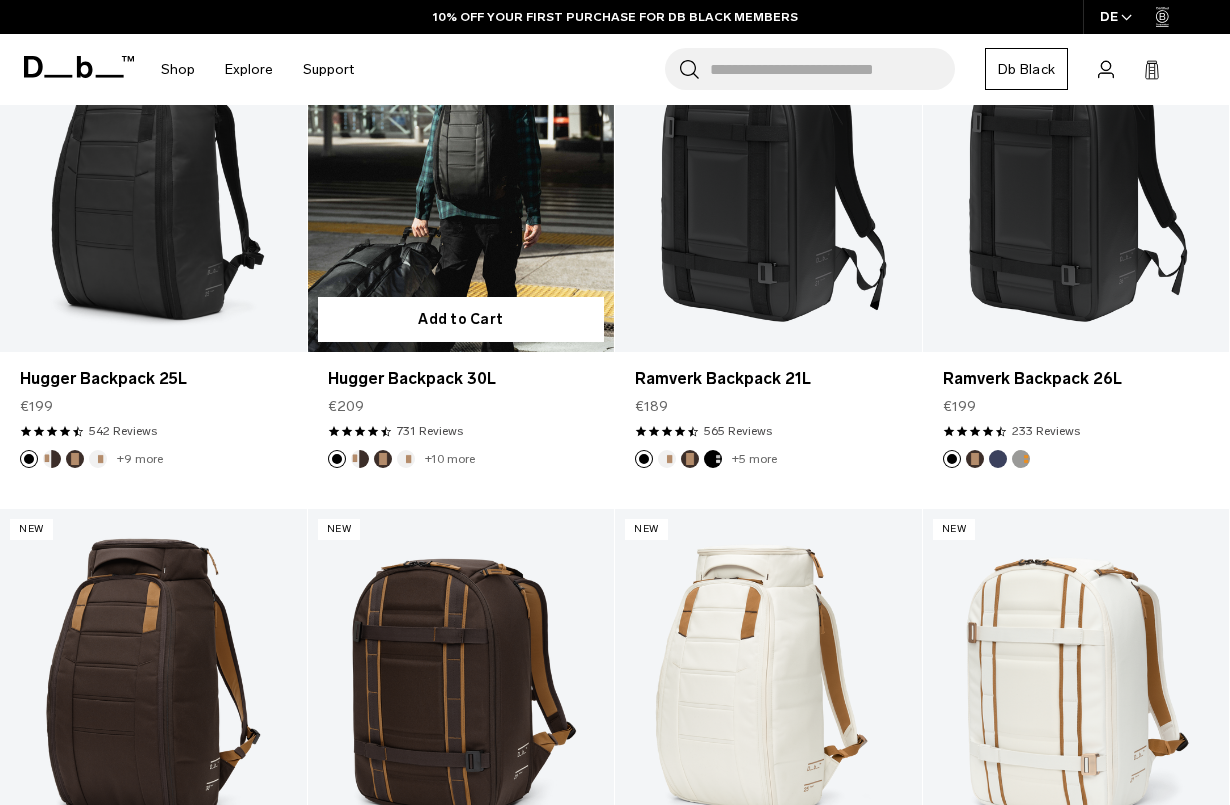 scroll, scrollTop: 469, scrollLeft: 0, axis: vertical 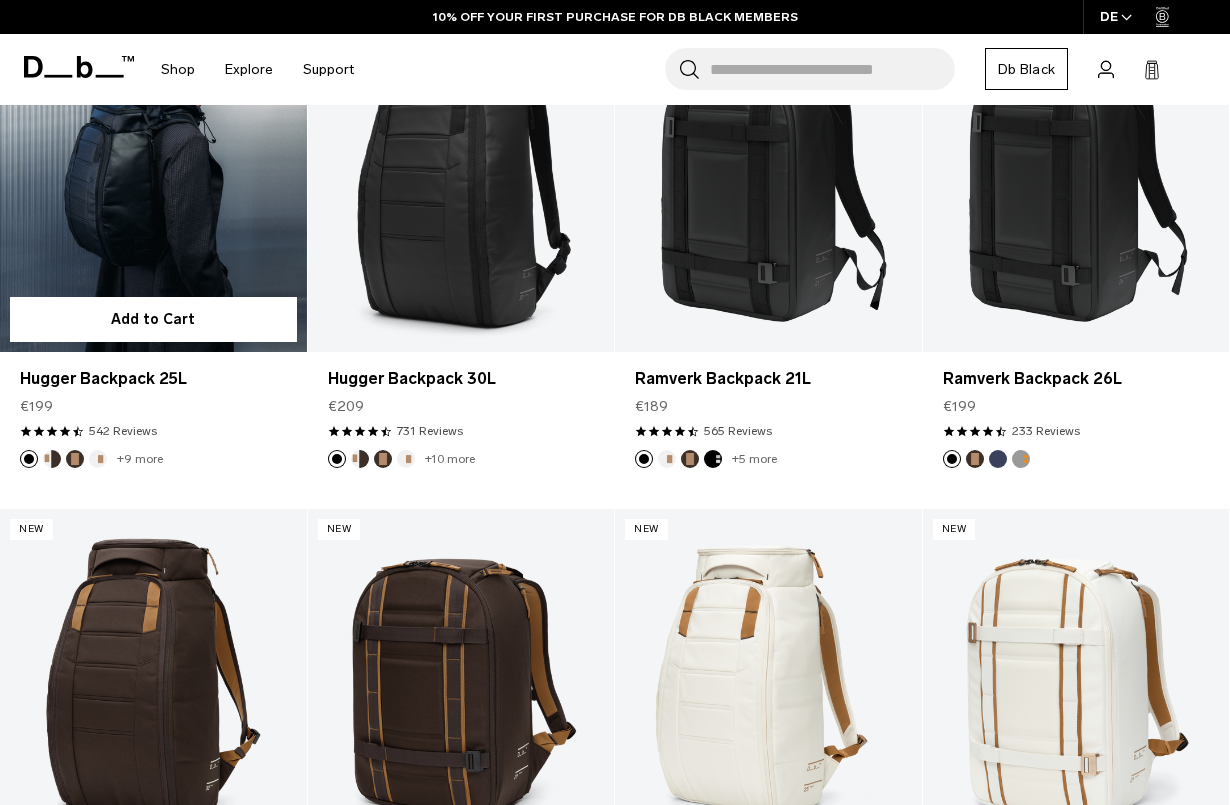 click at bounding box center [153, 181] 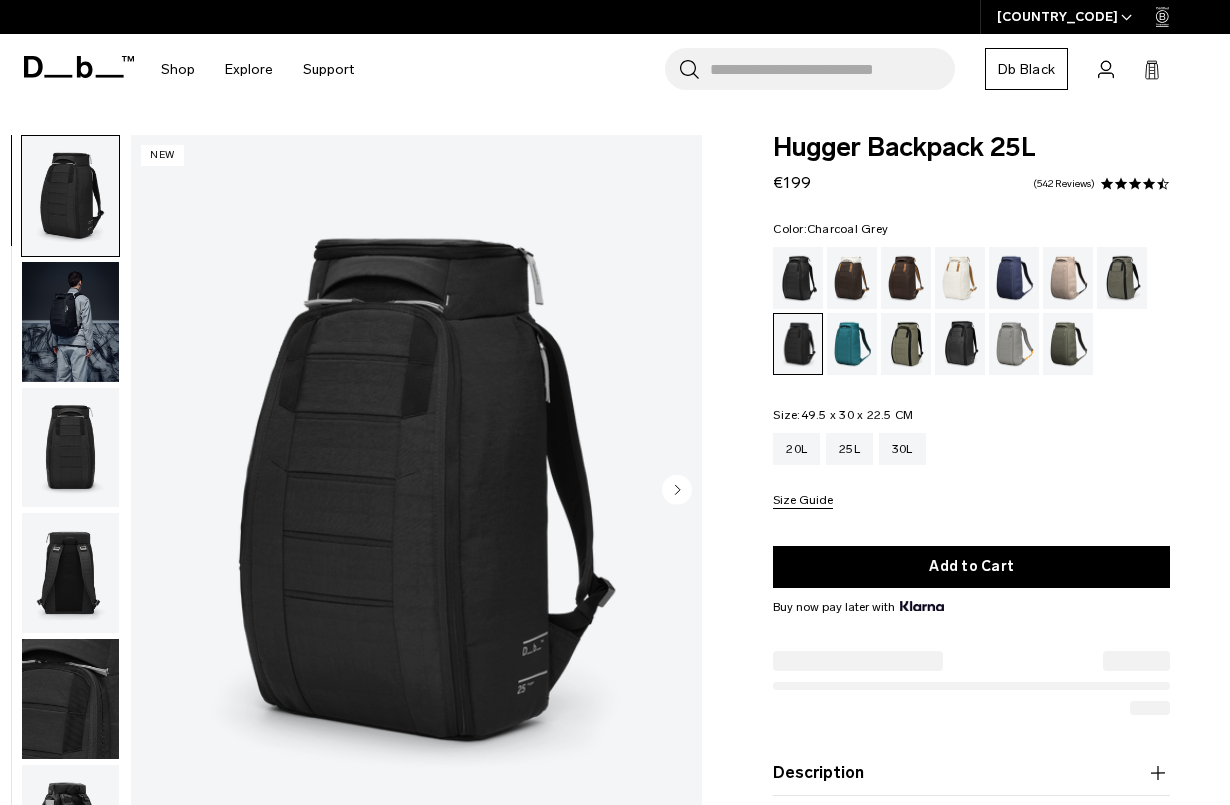 scroll, scrollTop: 0, scrollLeft: 0, axis: both 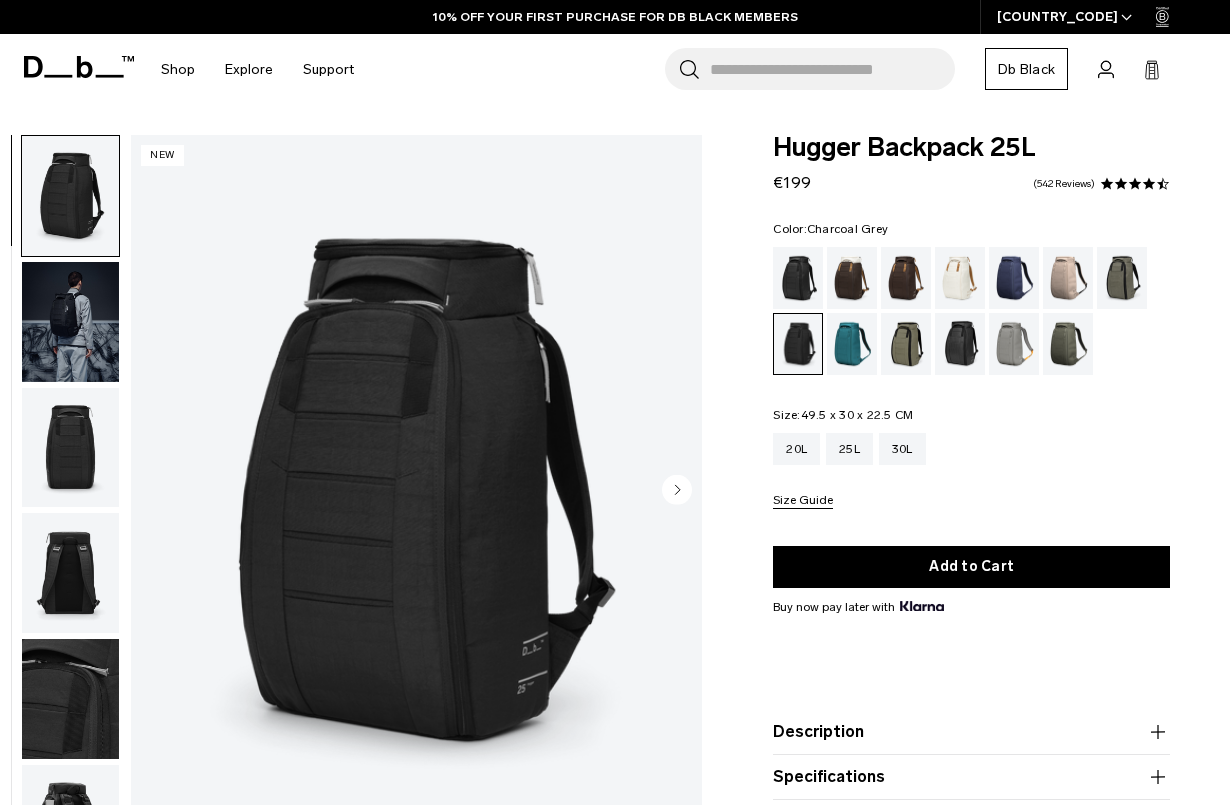 click at bounding box center (70, 322) 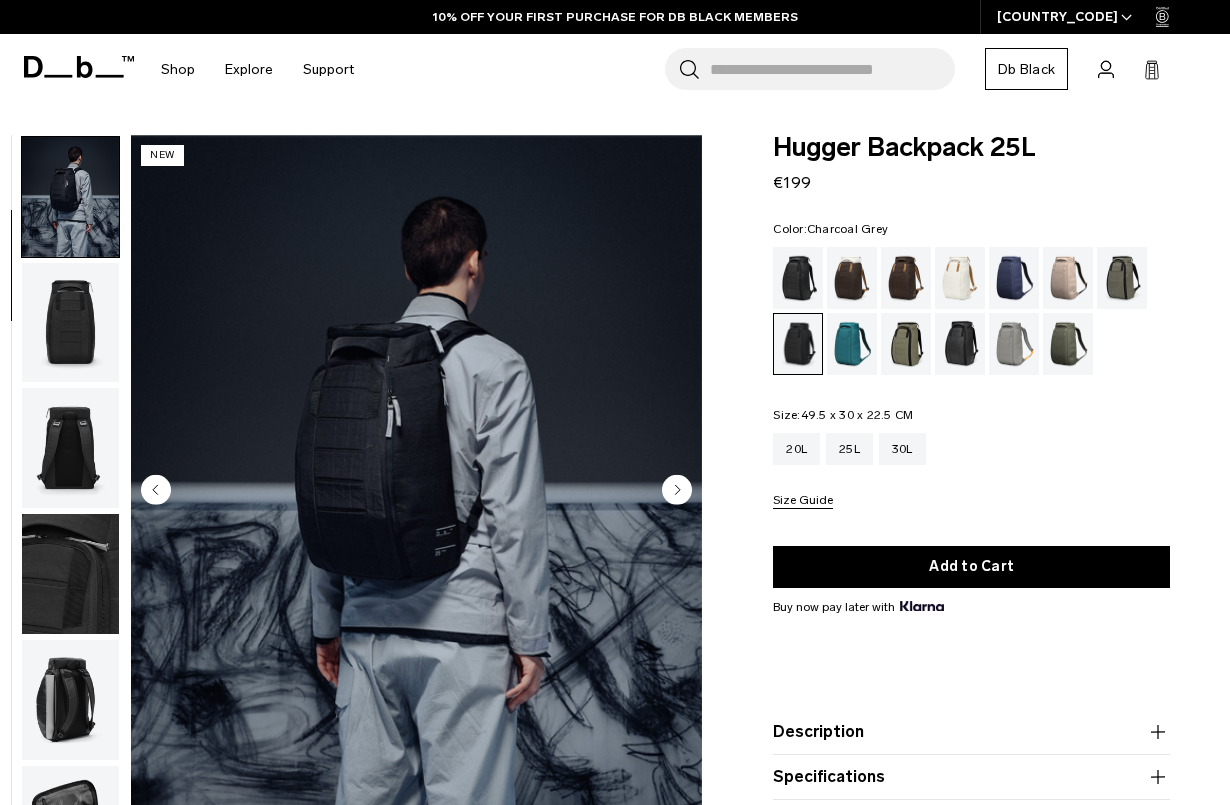 click at bounding box center (70, 323) 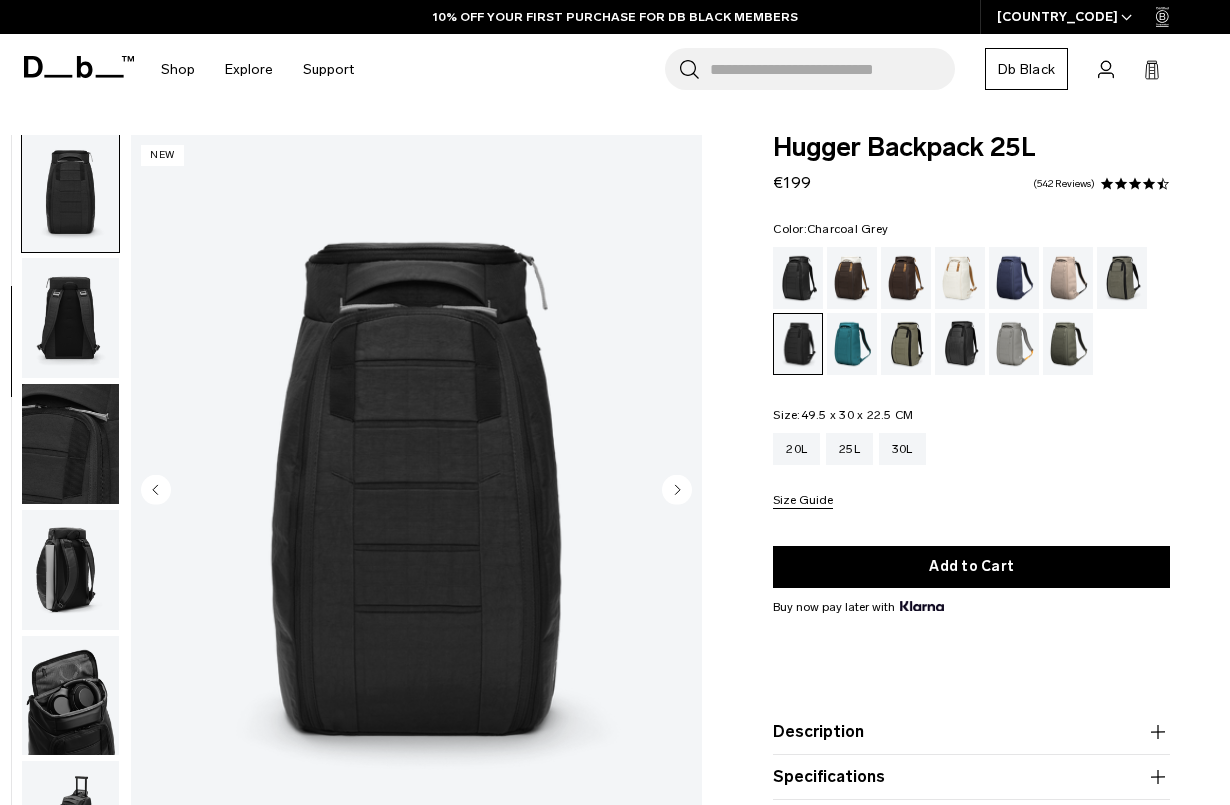 click at bounding box center (70, 318) 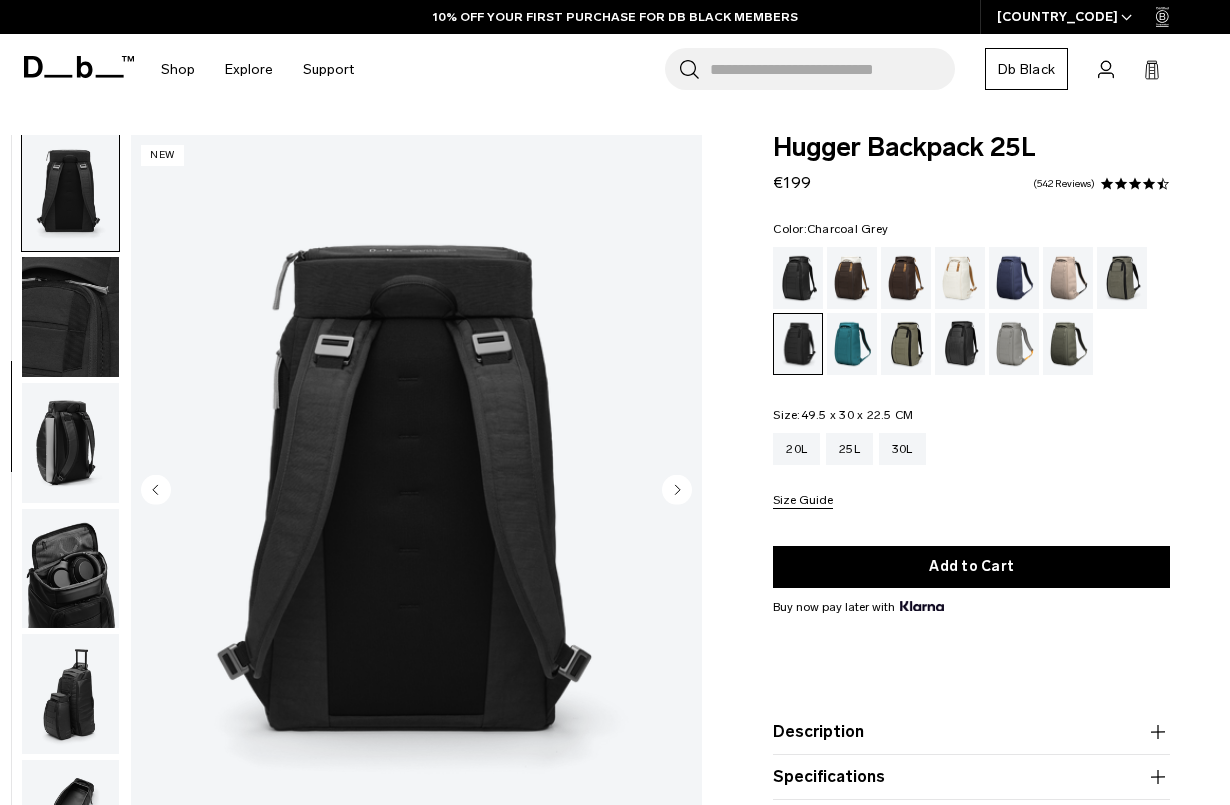 click at bounding box center [70, 443] 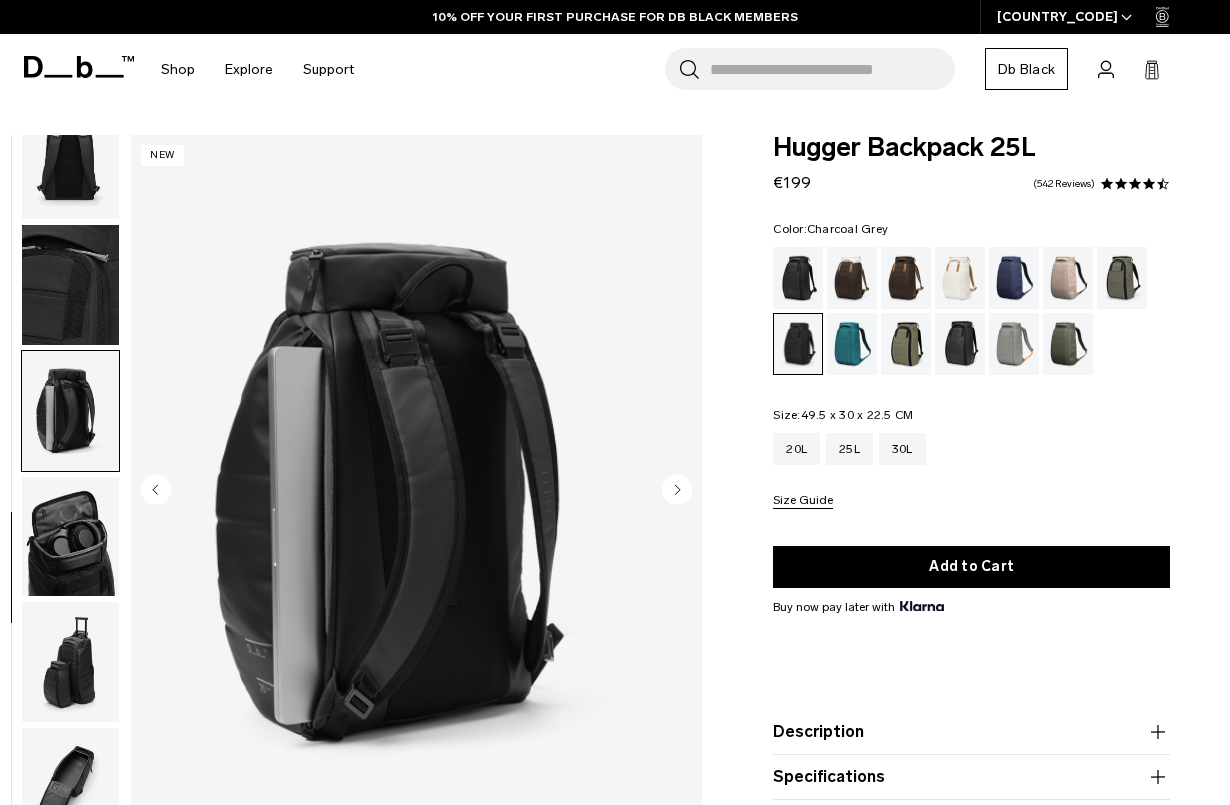 click at bounding box center (70, 537) 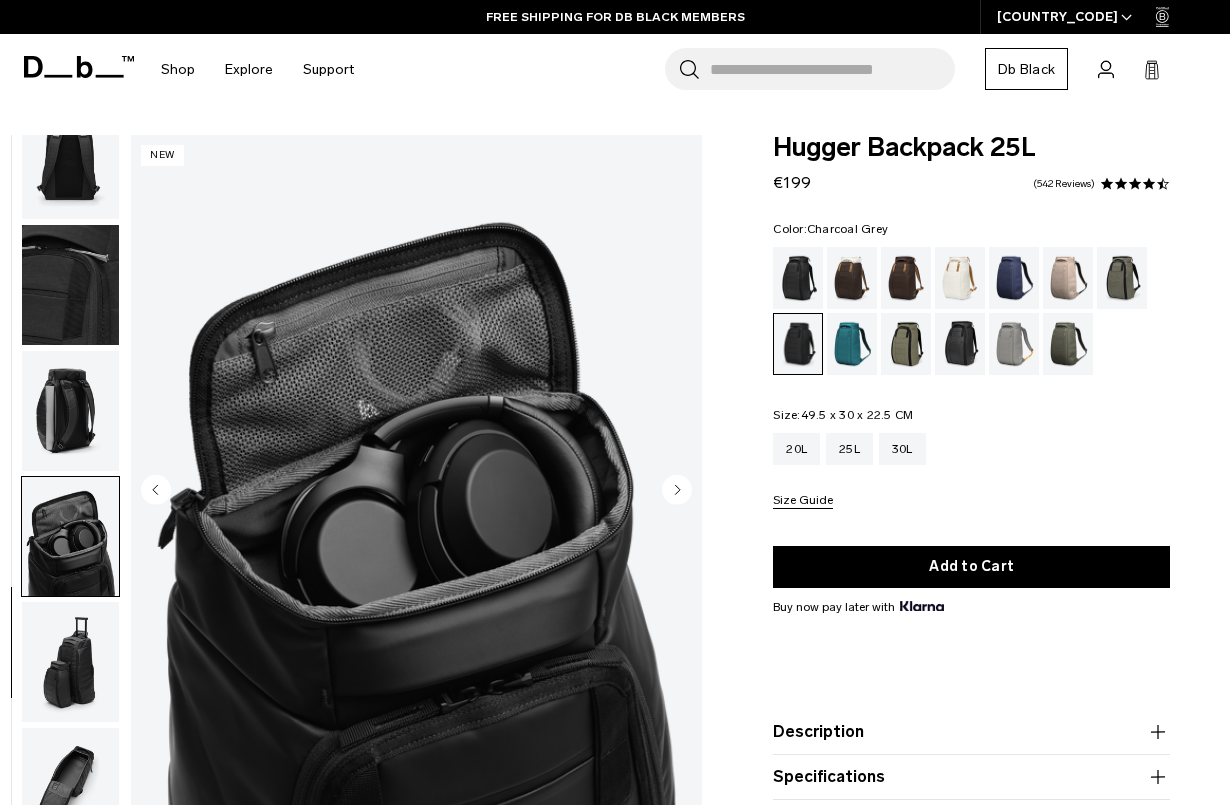 click at bounding box center [70, 411] 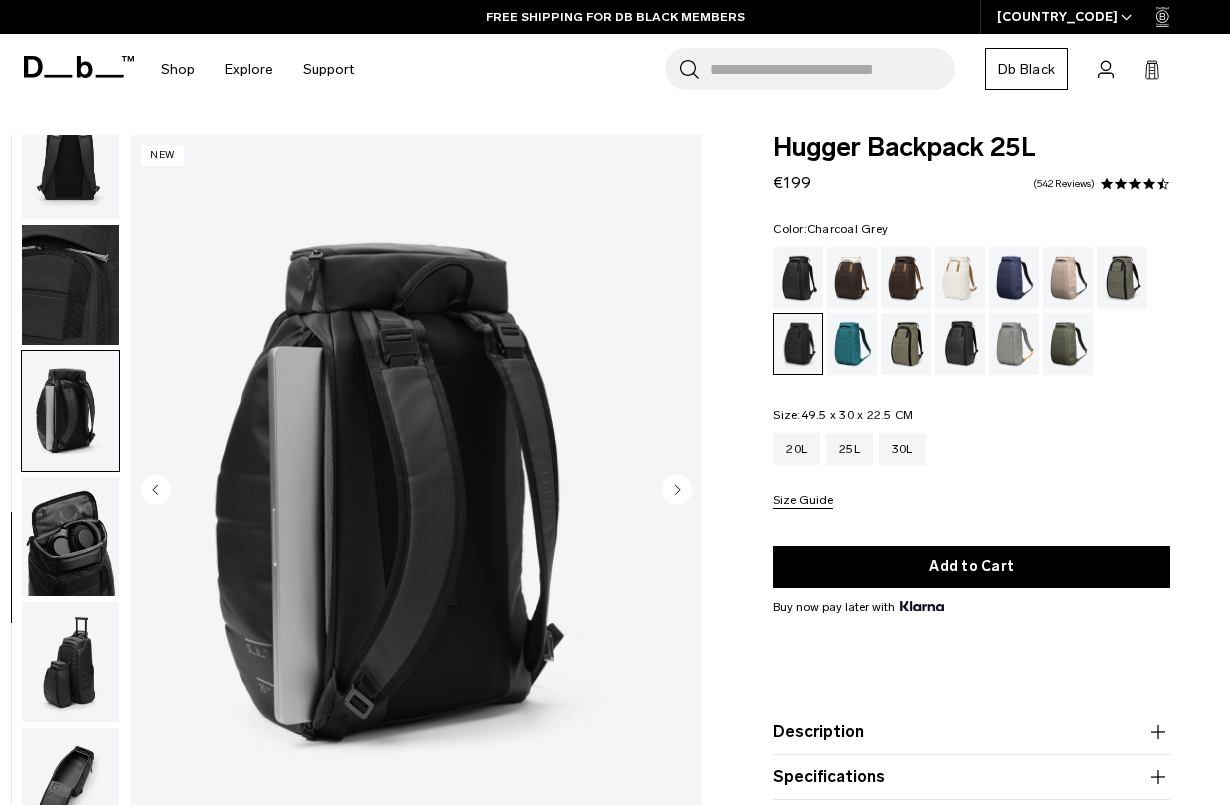 click at bounding box center [70, 285] 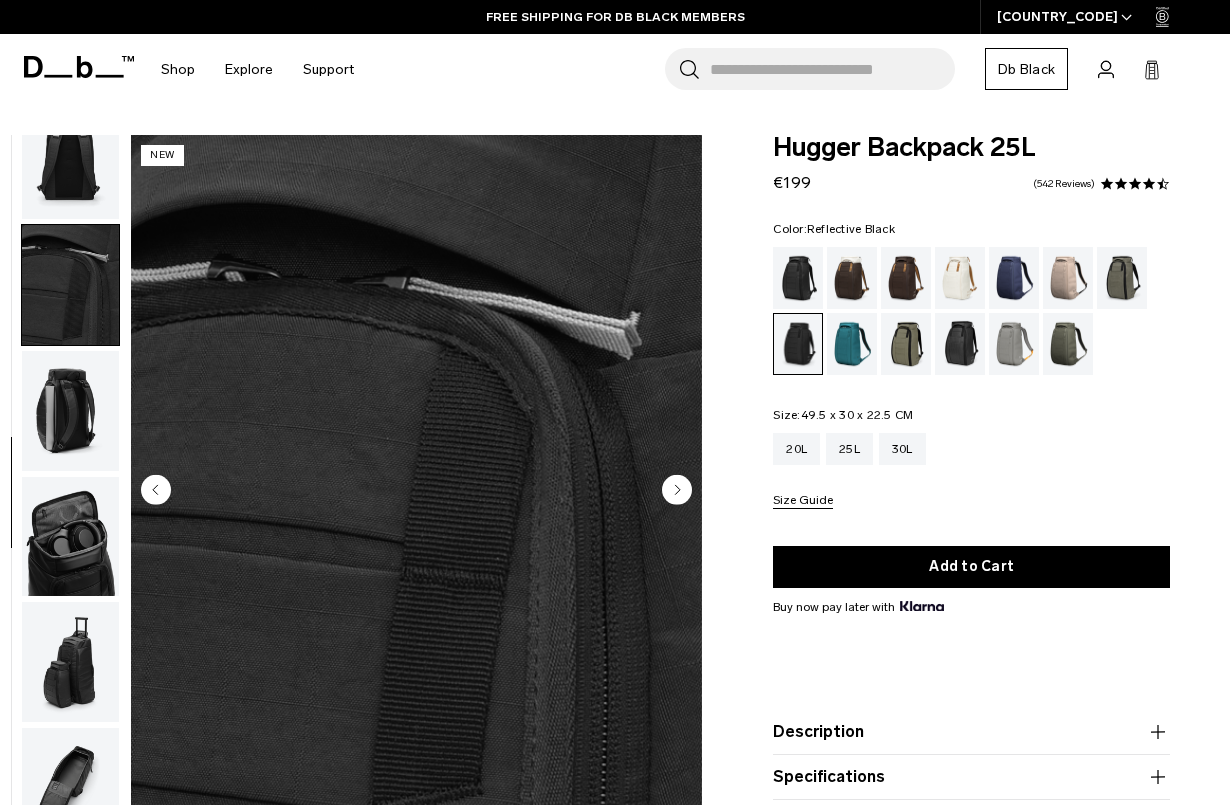 click at bounding box center [960, 344] 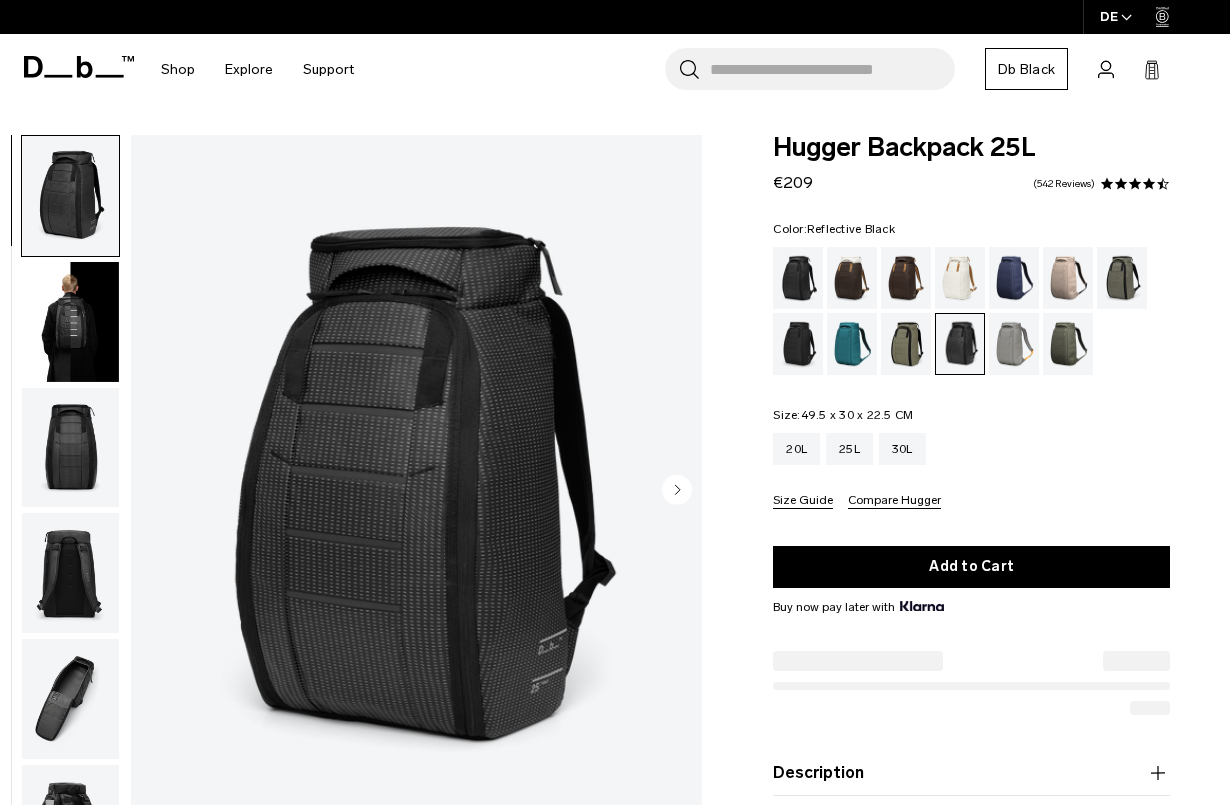 scroll, scrollTop: 0, scrollLeft: 0, axis: both 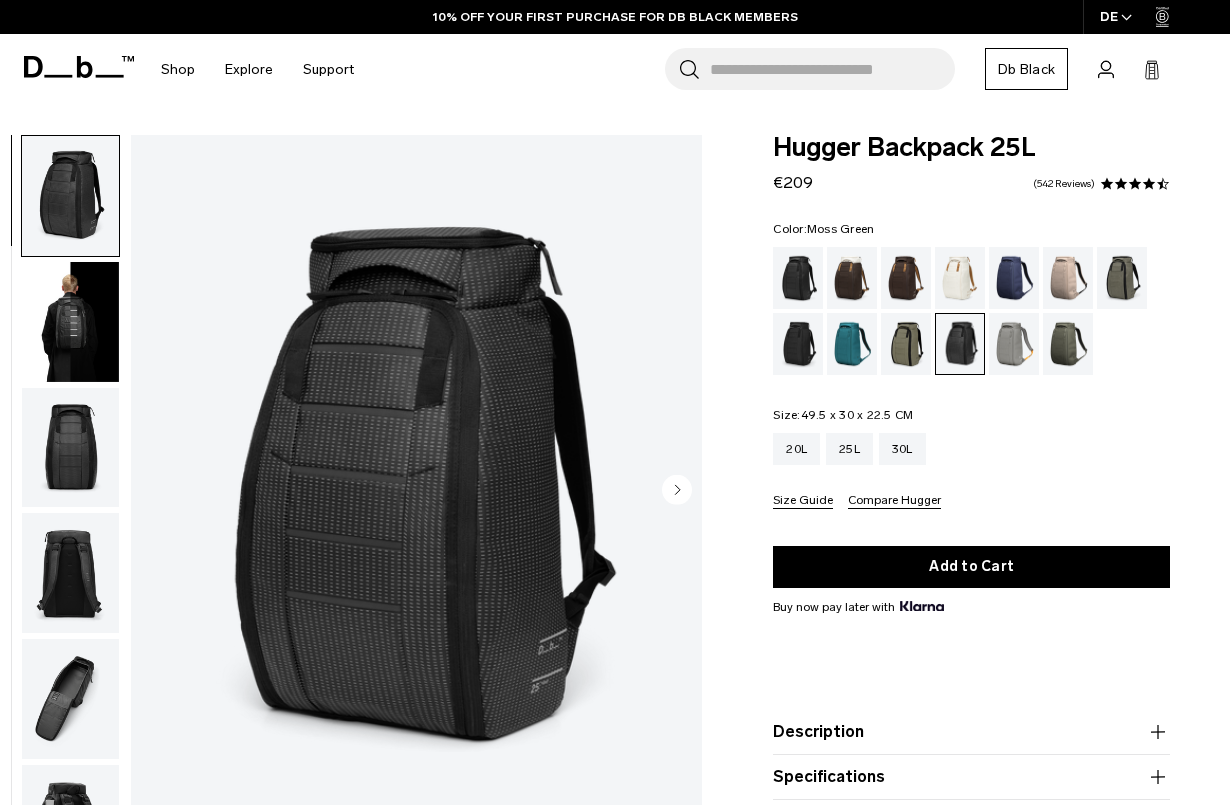 click at bounding box center [1014, 344] 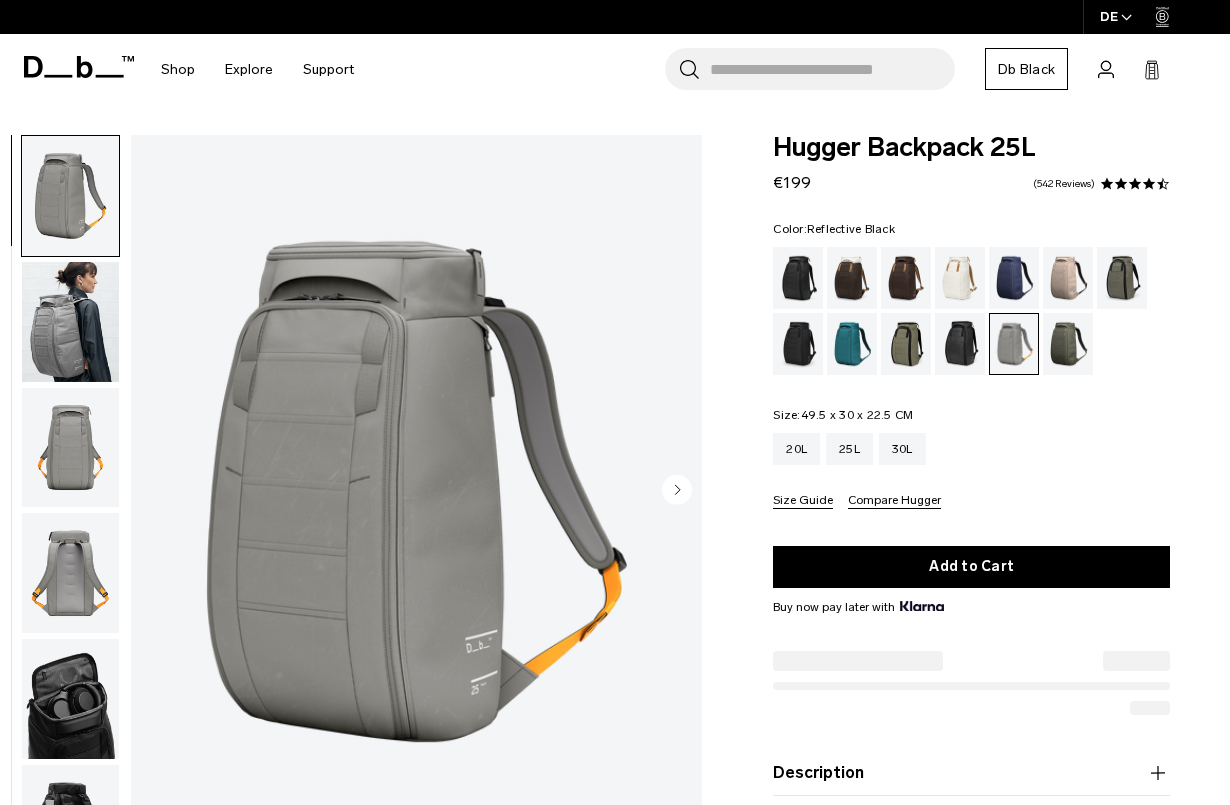 scroll, scrollTop: 0, scrollLeft: 0, axis: both 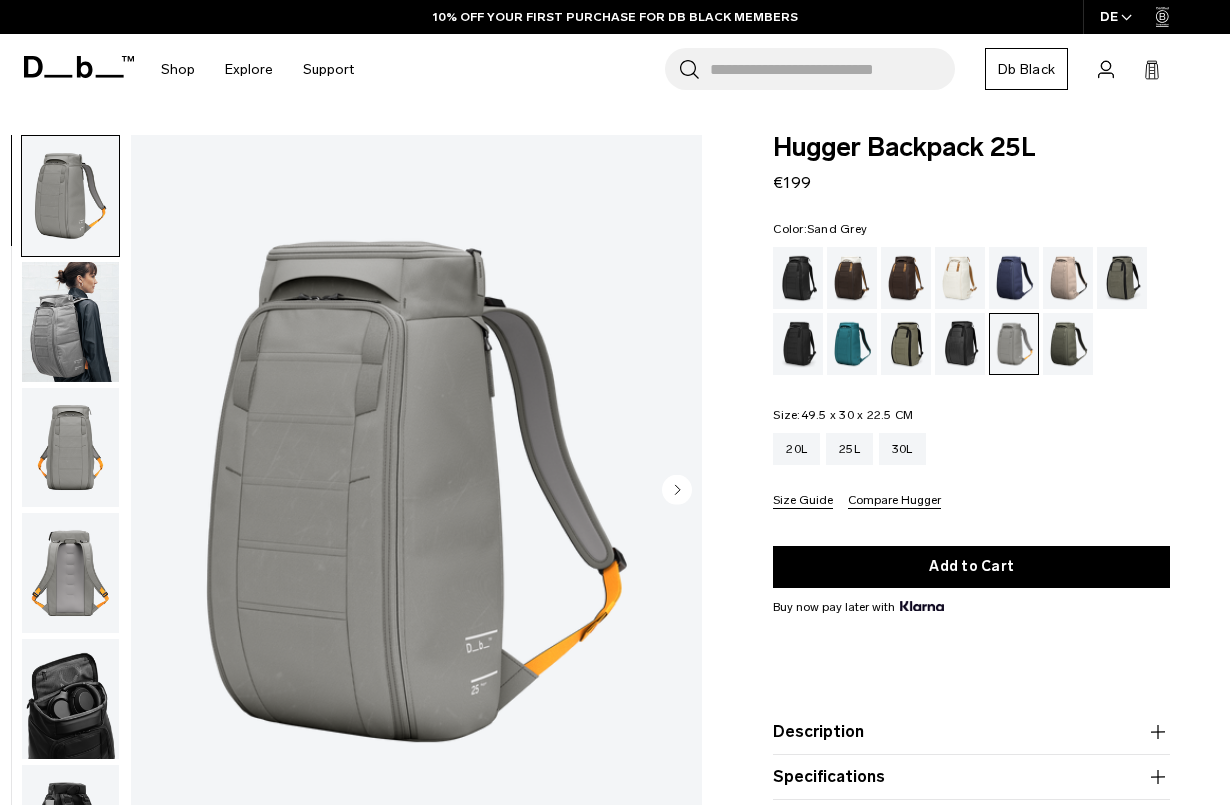 click at bounding box center (70, 448) 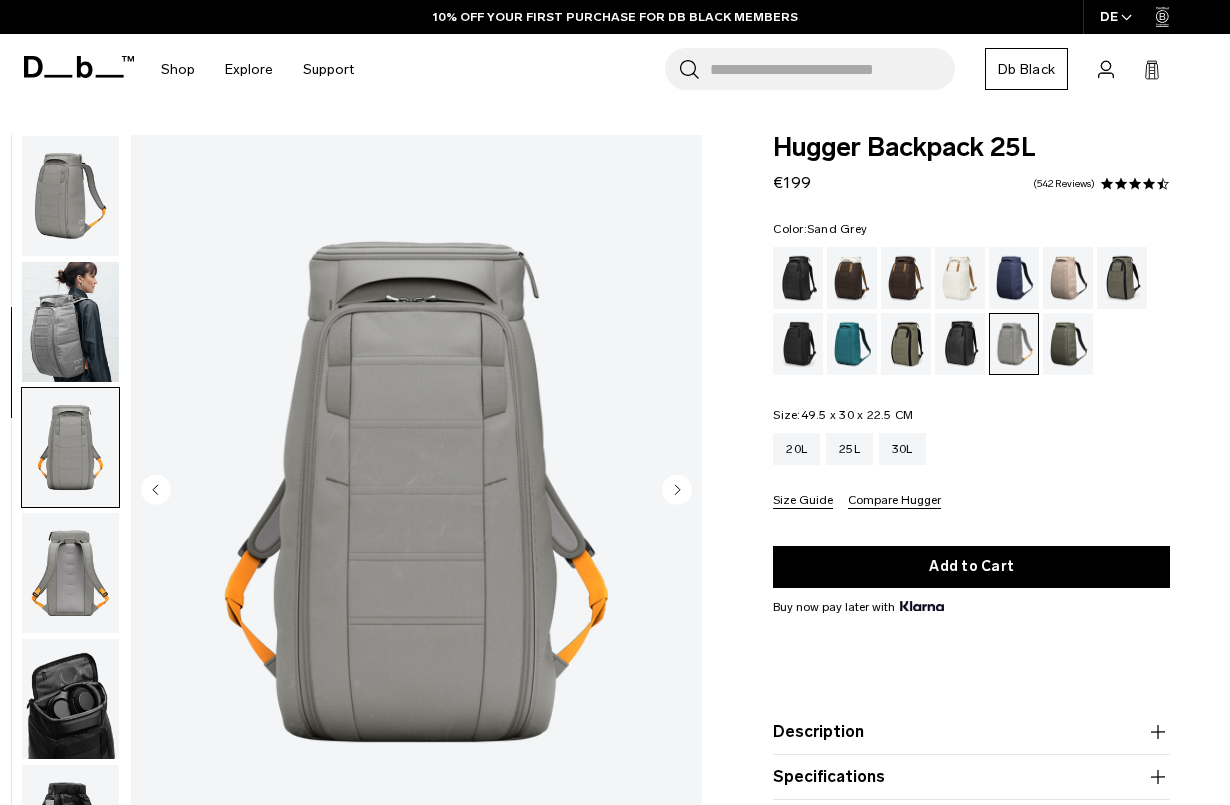 scroll, scrollTop: 255, scrollLeft: 0, axis: vertical 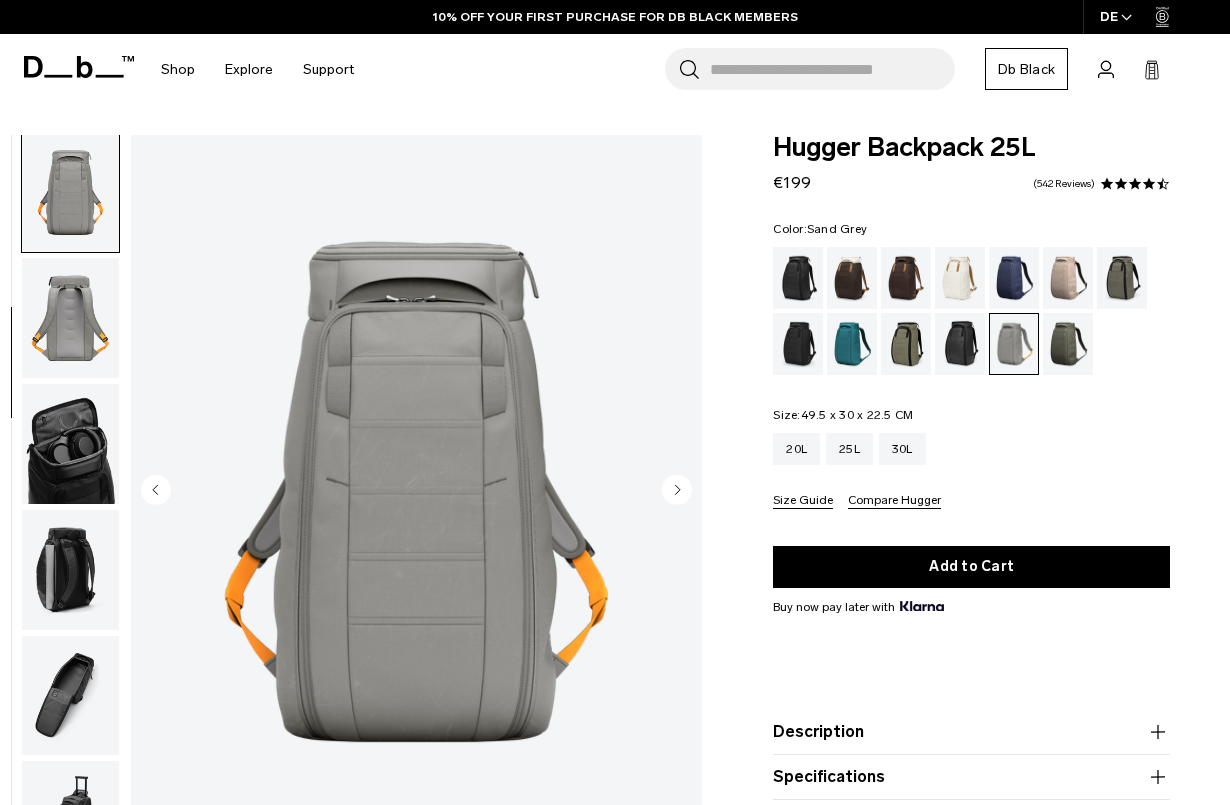 click at bounding box center [70, 444] 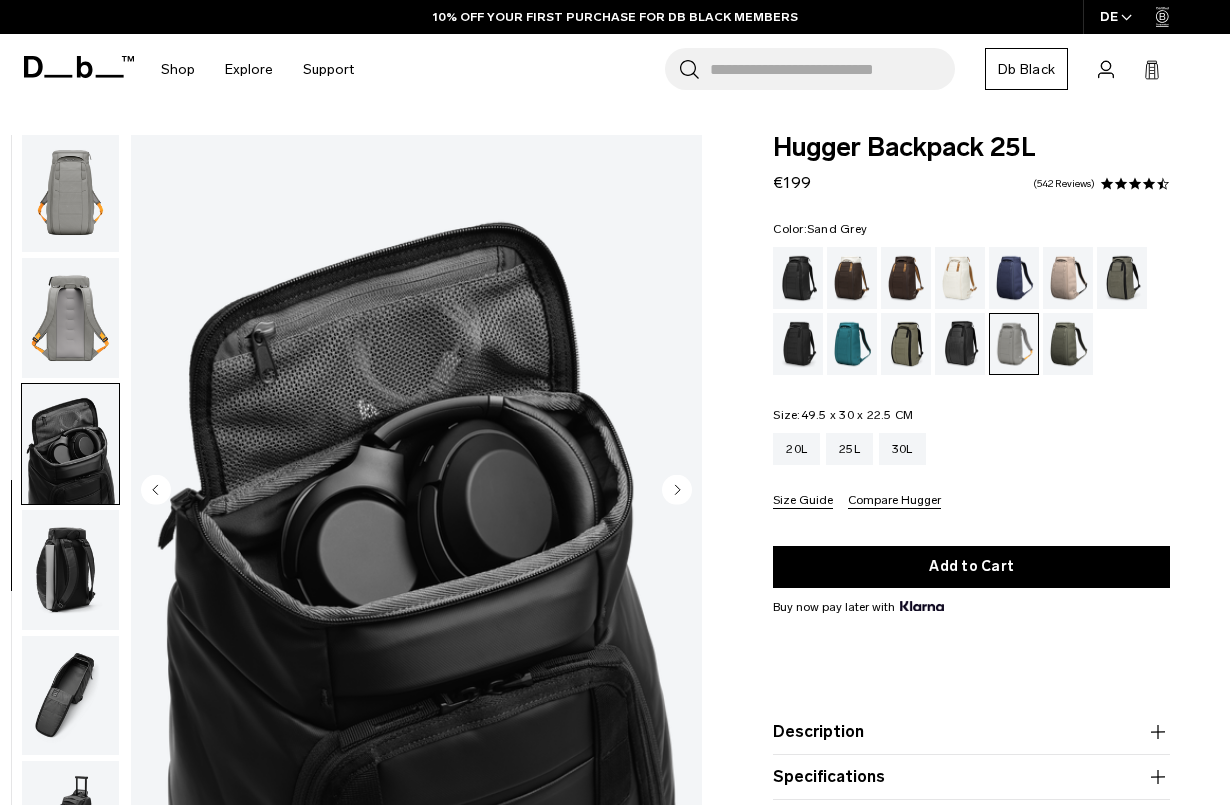 scroll, scrollTop: 300, scrollLeft: 0, axis: vertical 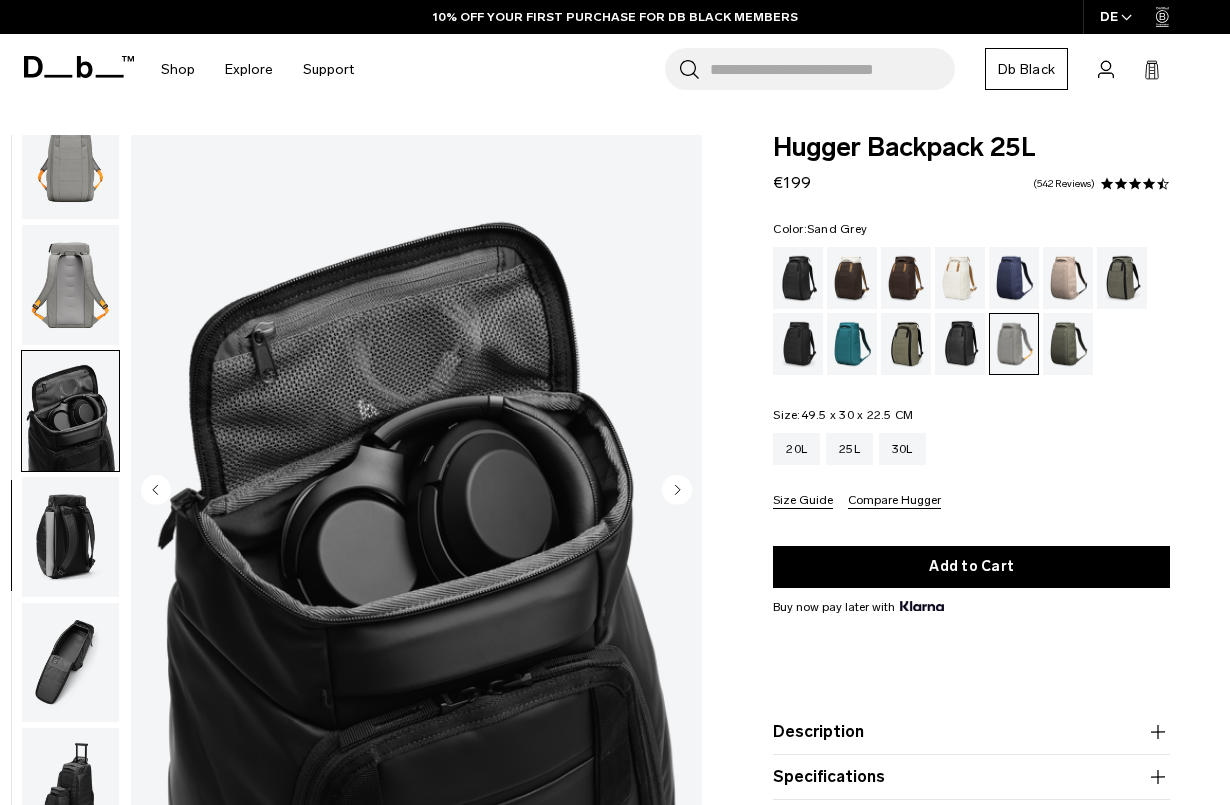click at bounding box center (70, 537) 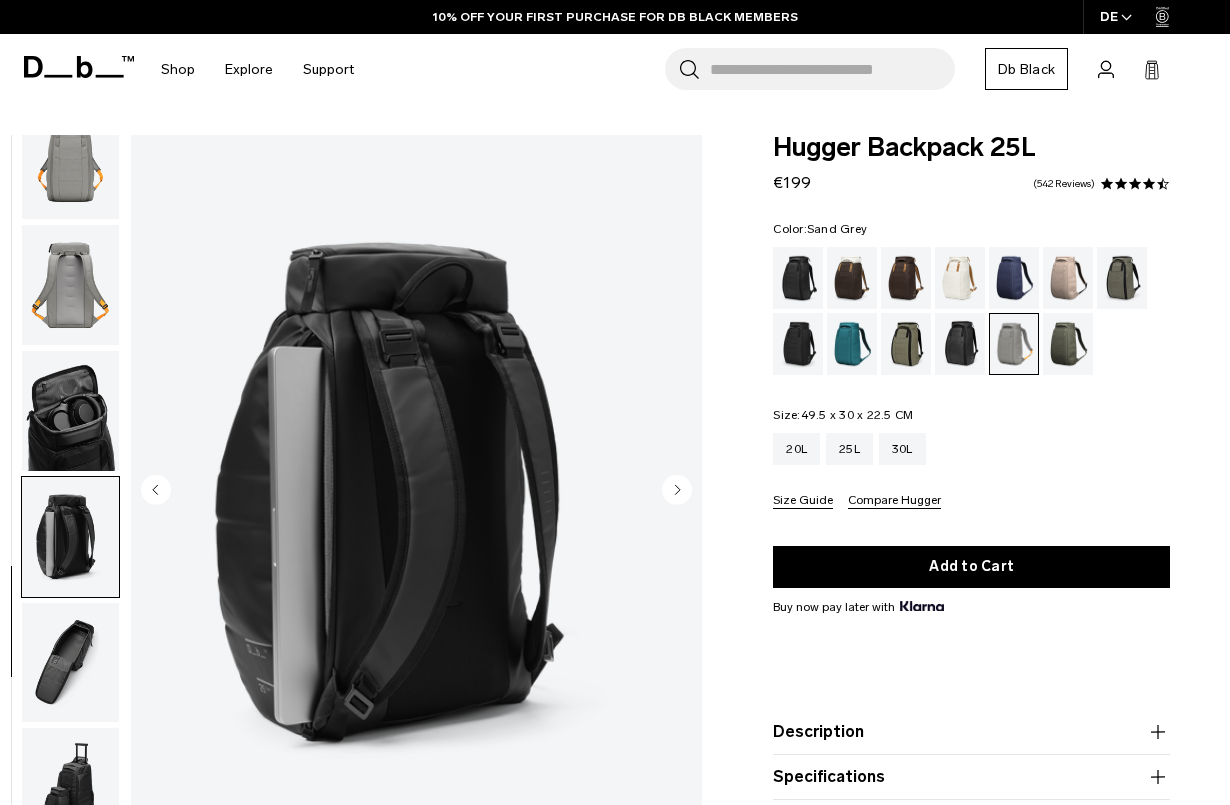 click at bounding box center (70, 663) 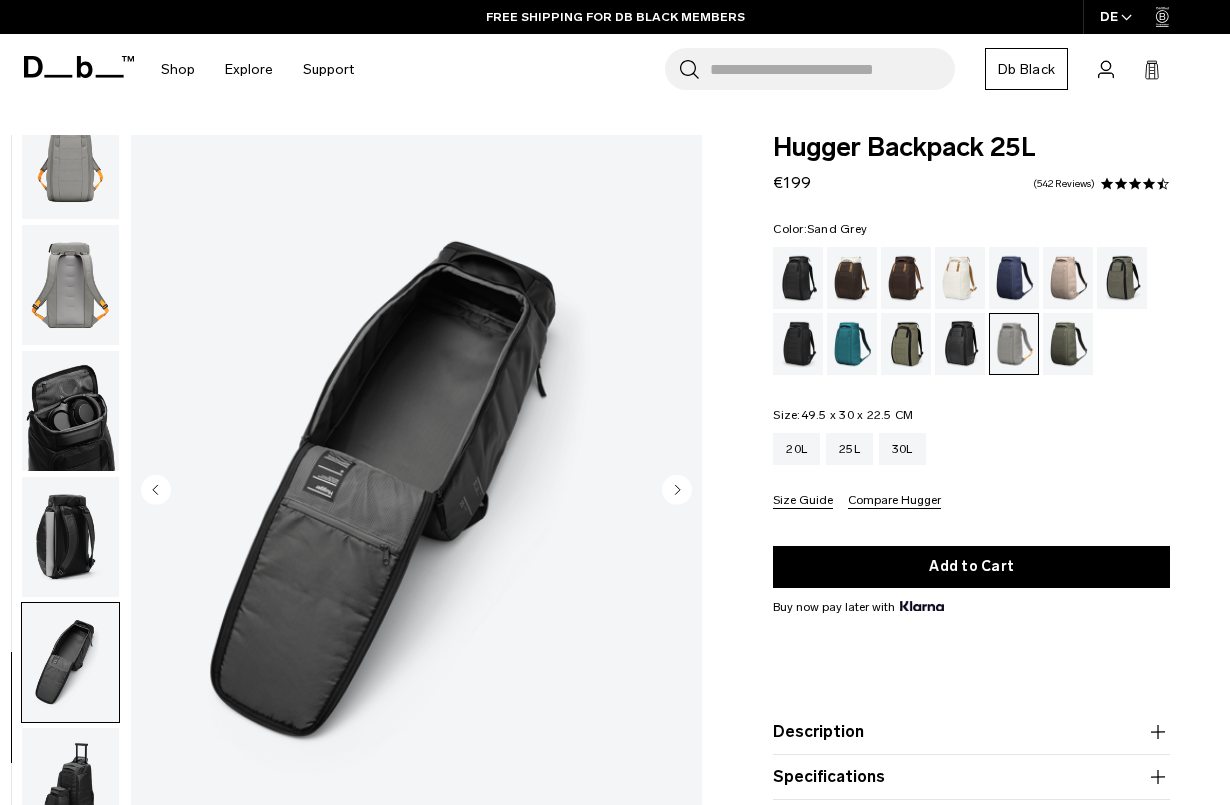 click at bounding box center [70, 411] 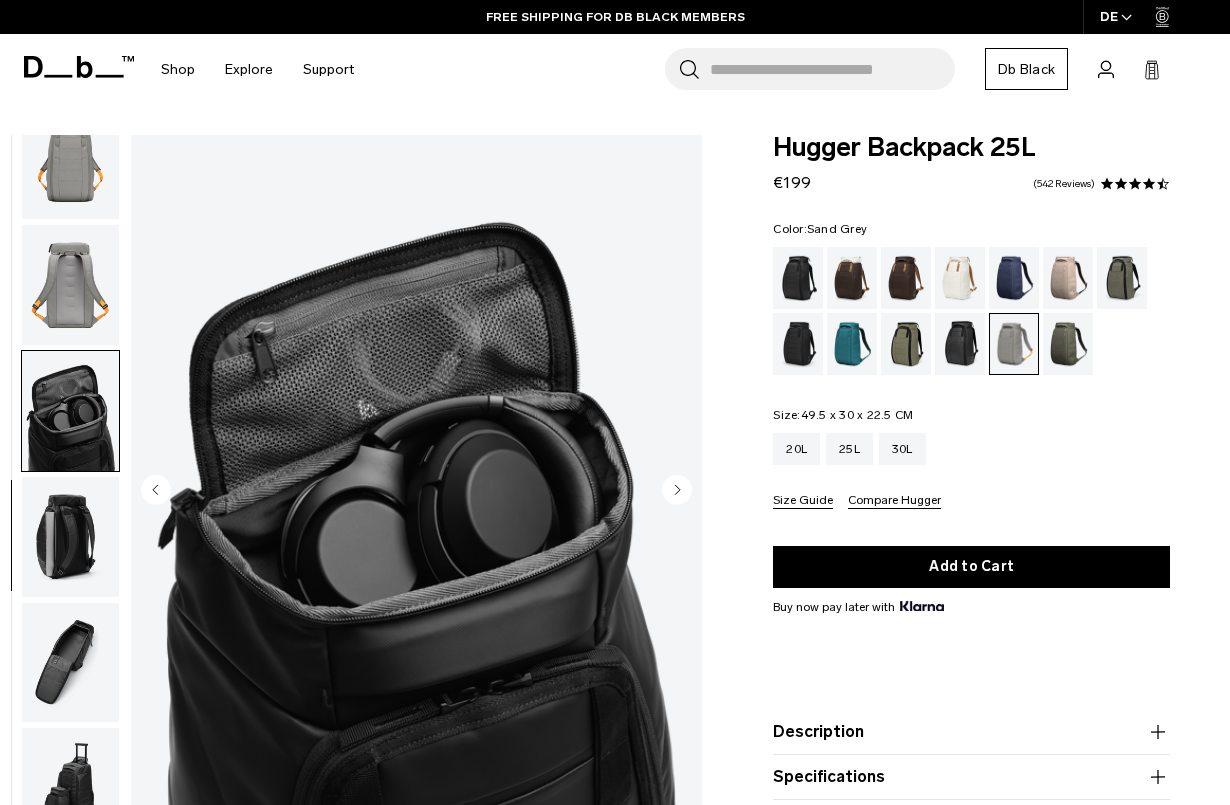 click at bounding box center (70, 285) 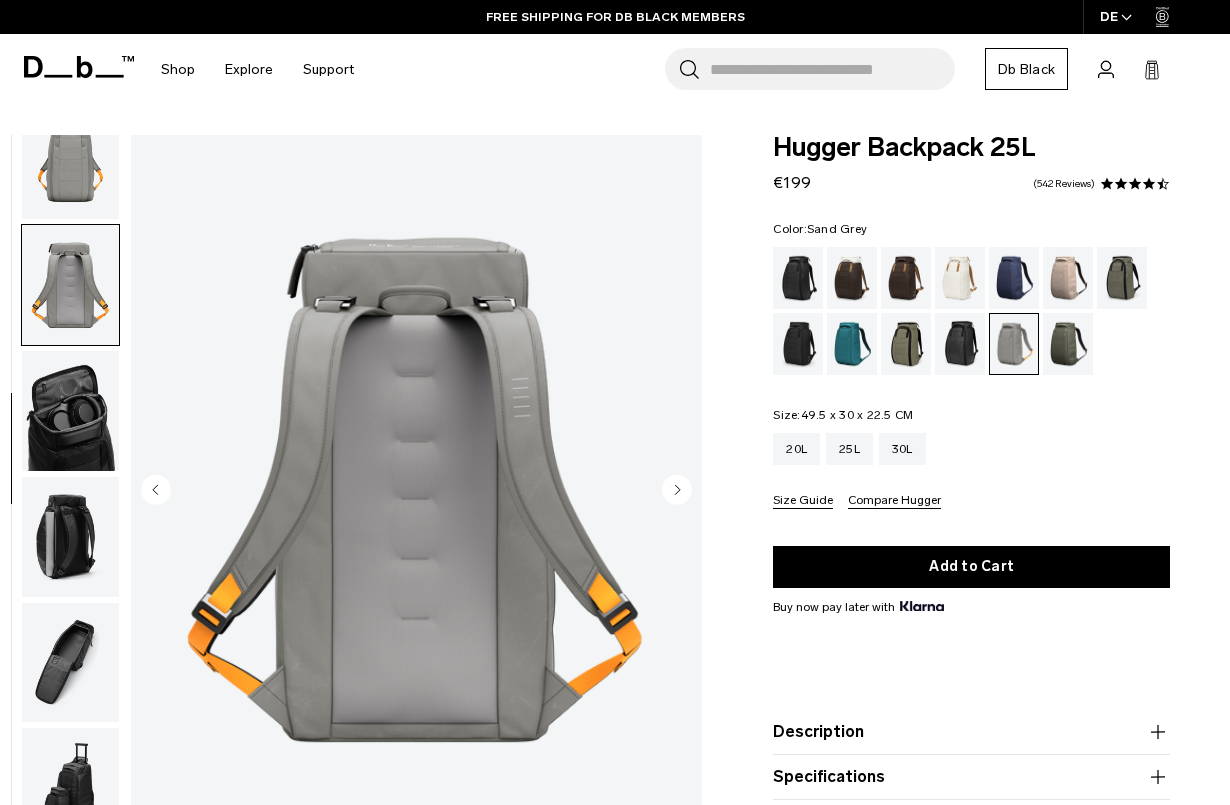 click at bounding box center (70, 537) 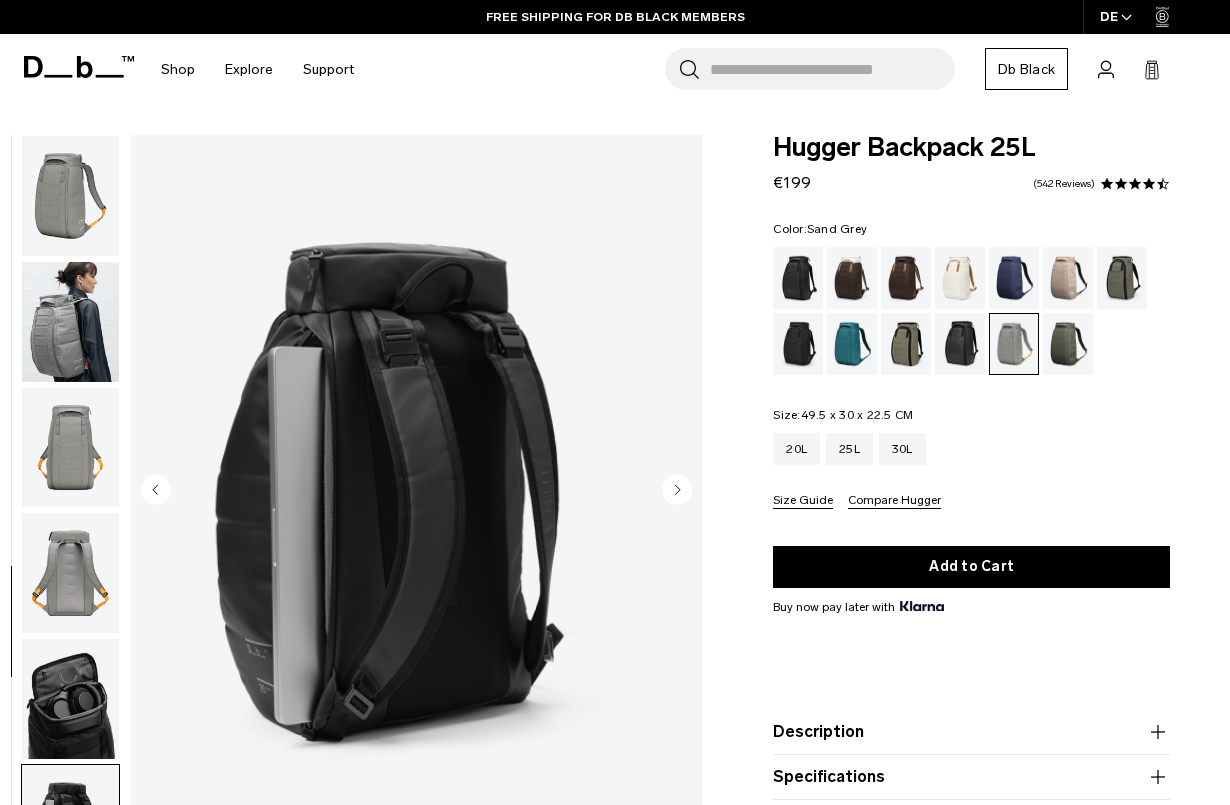 scroll, scrollTop: 0, scrollLeft: 0, axis: both 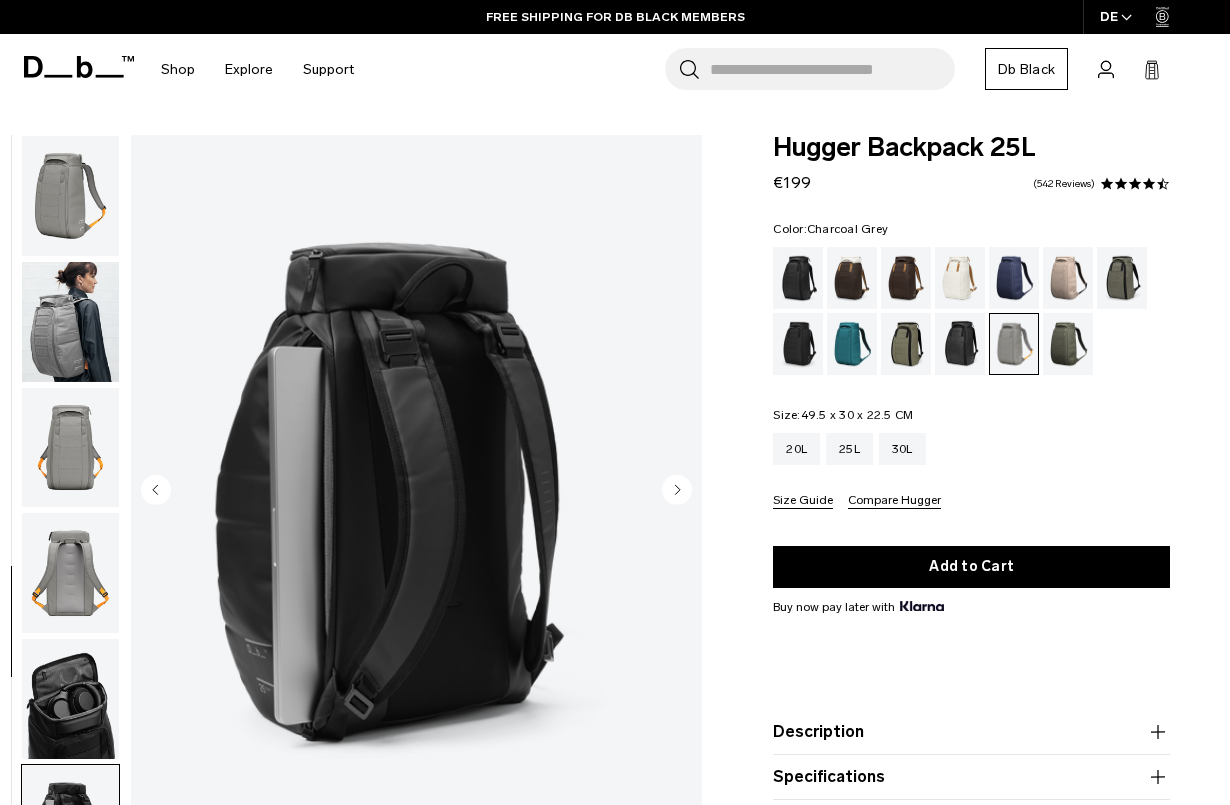 click at bounding box center [798, 344] 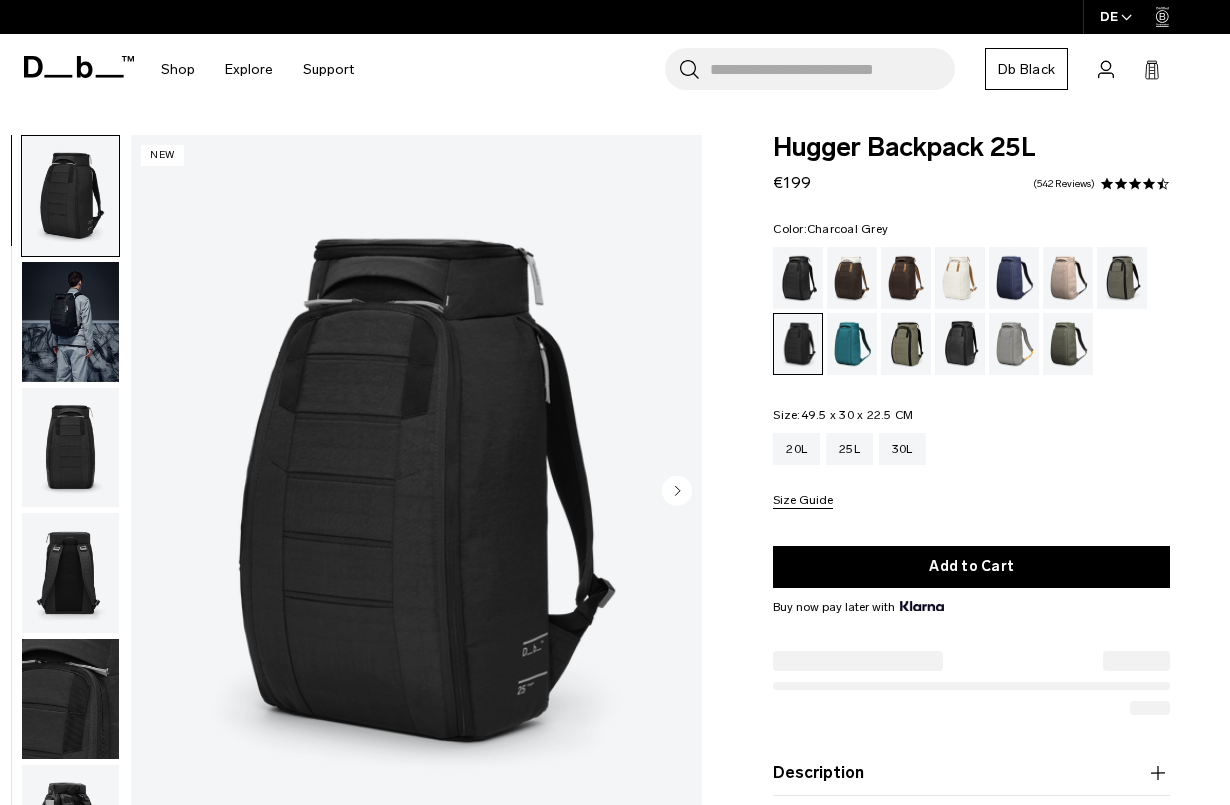 scroll, scrollTop: 0, scrollLeft: 0, axis: both 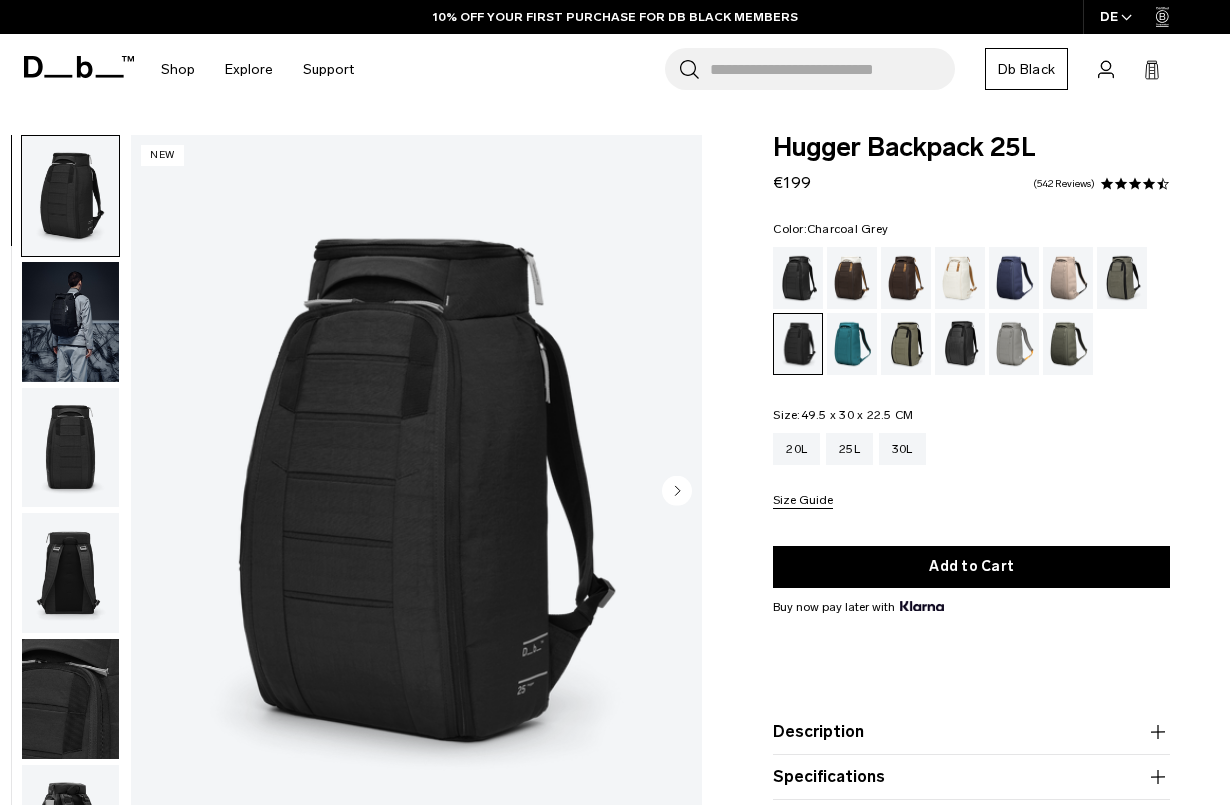 click at bounding box center [70, 573] 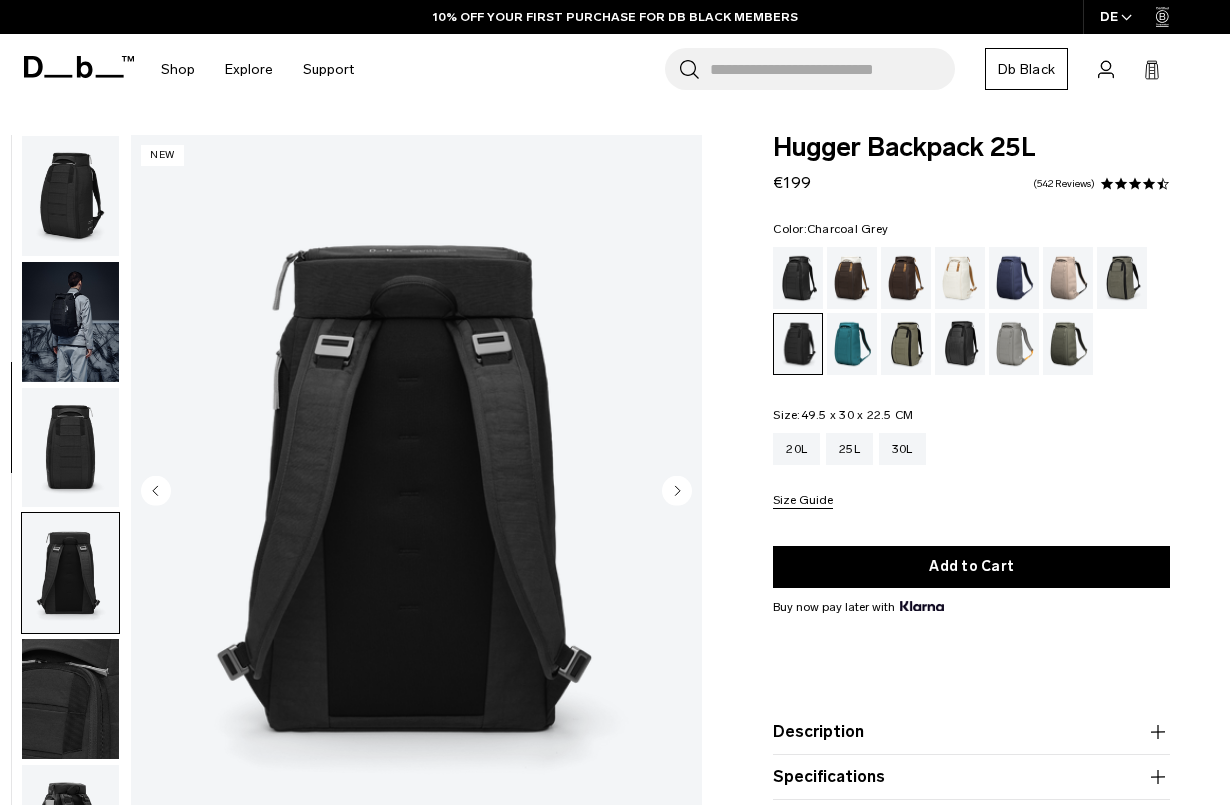 scroll, scrollTop: 382, scrollLeft: 0, axis: vertical 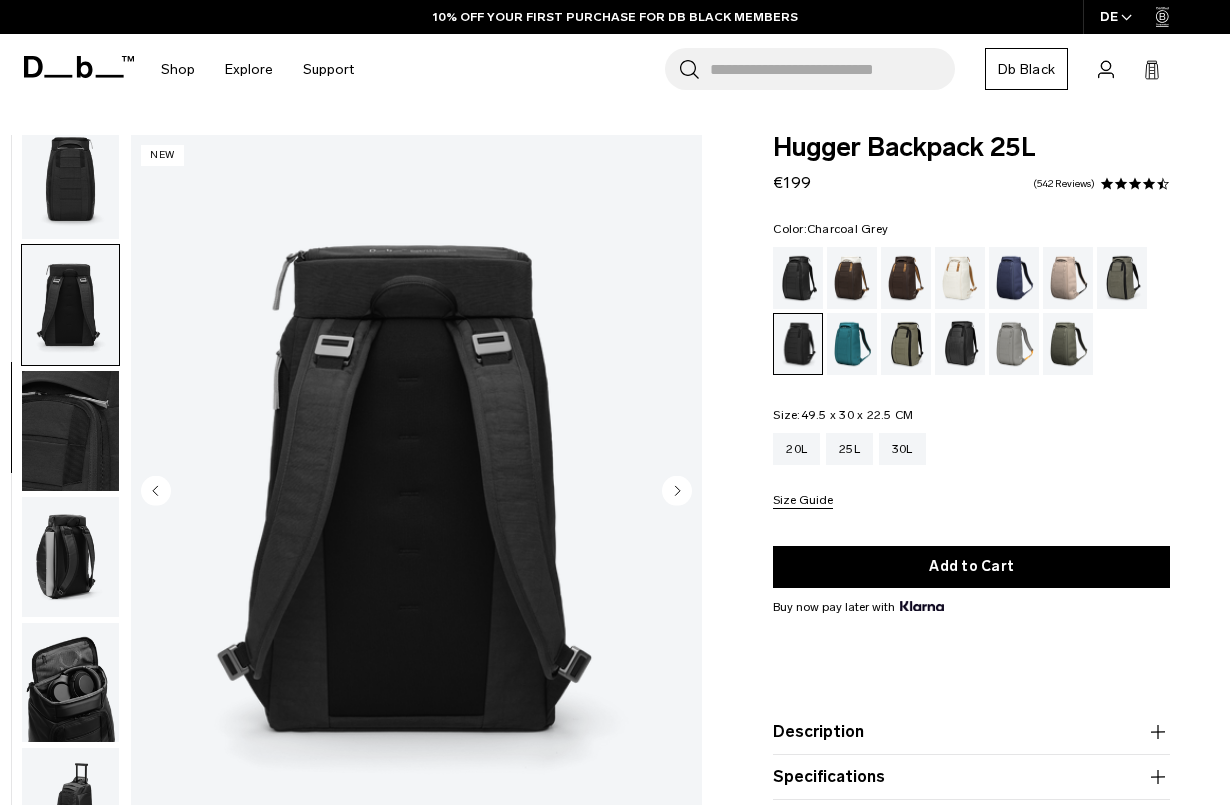 click at bounding box center (70, 305) 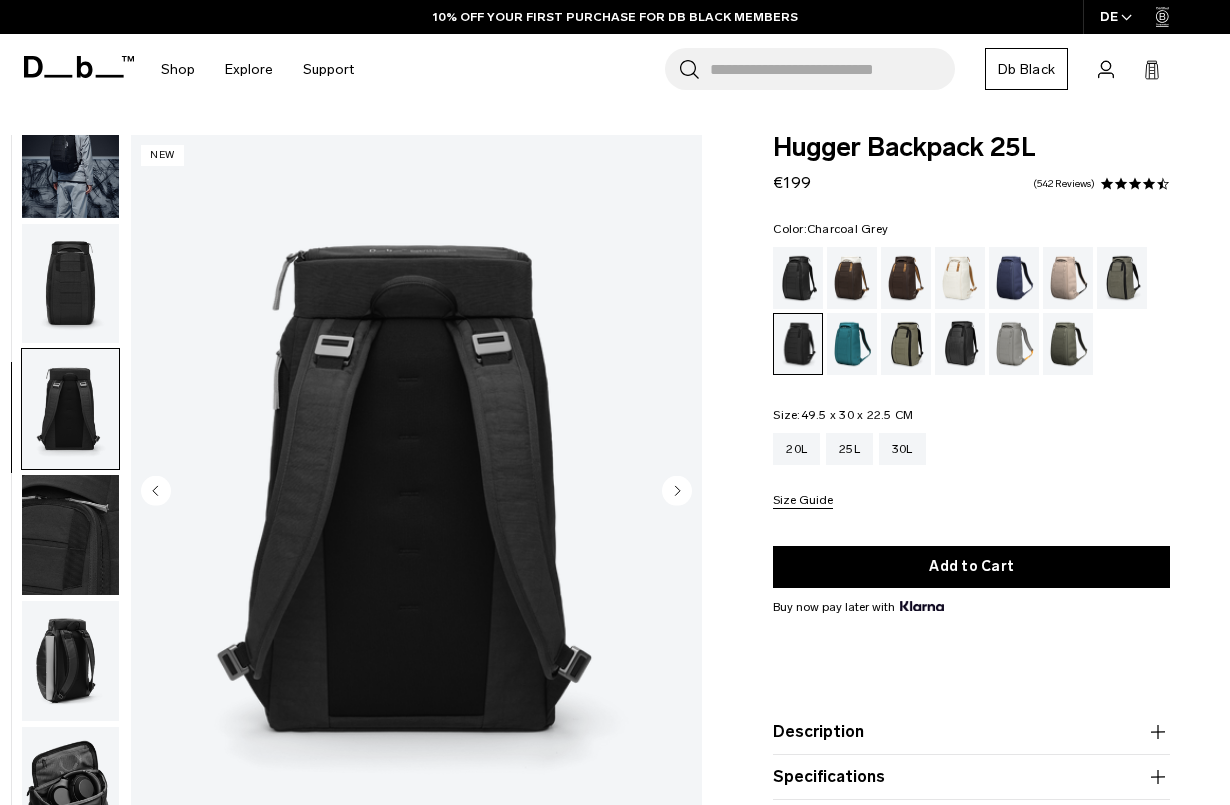 click at bounding box center (70, 284) 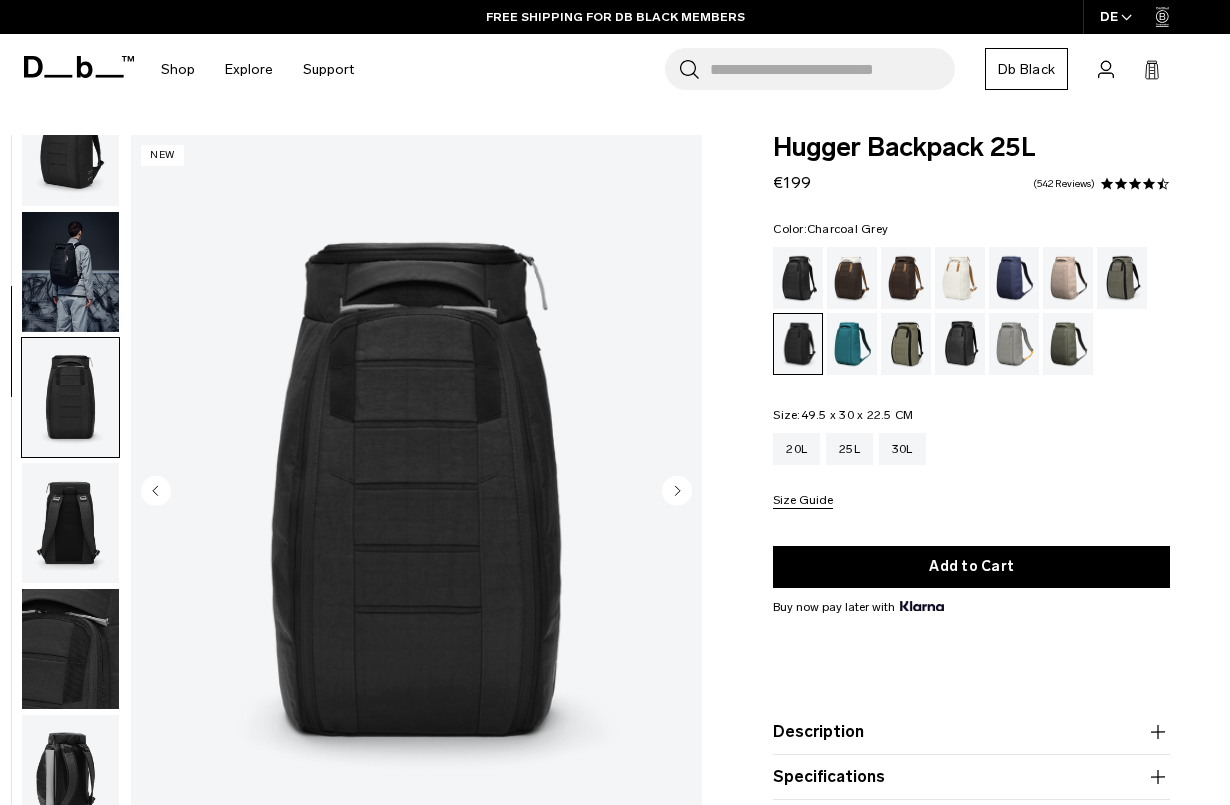 click at bounding box center (70, 272) 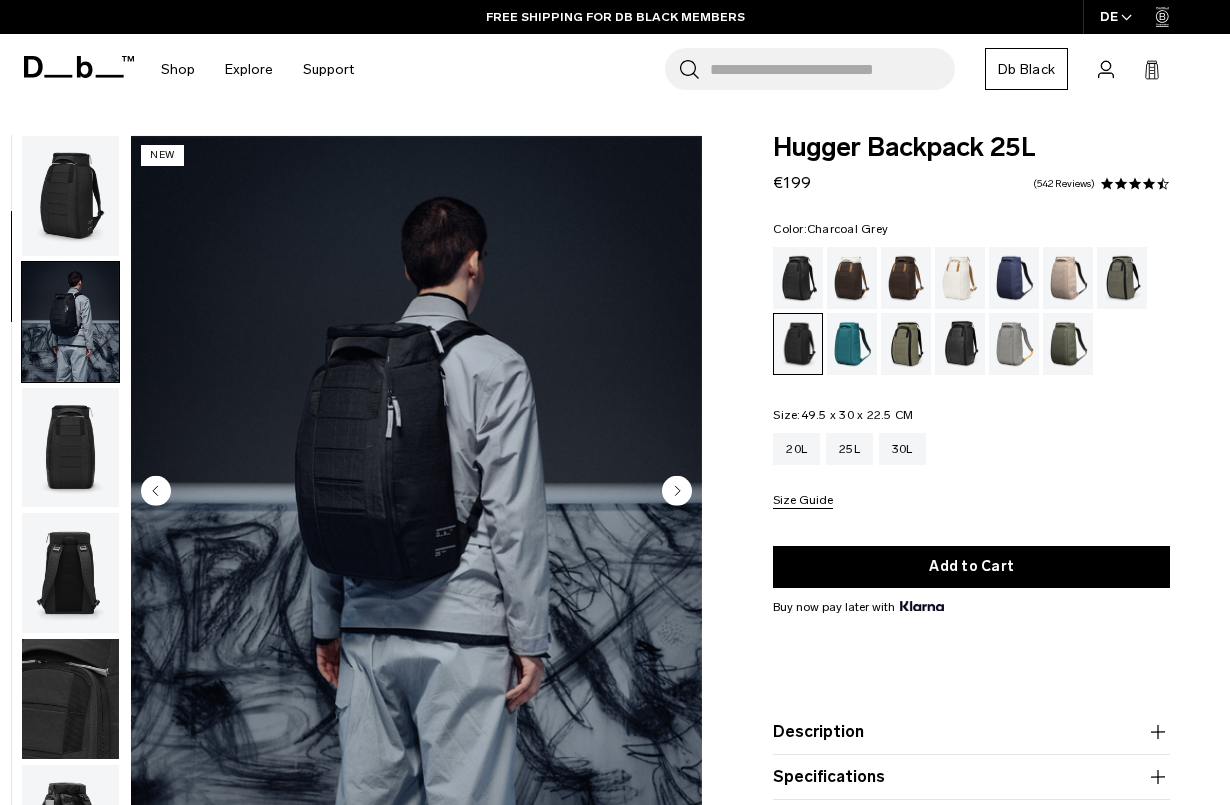 scroll, scrollTop: 0, scrollLeft: 0, axis: both 